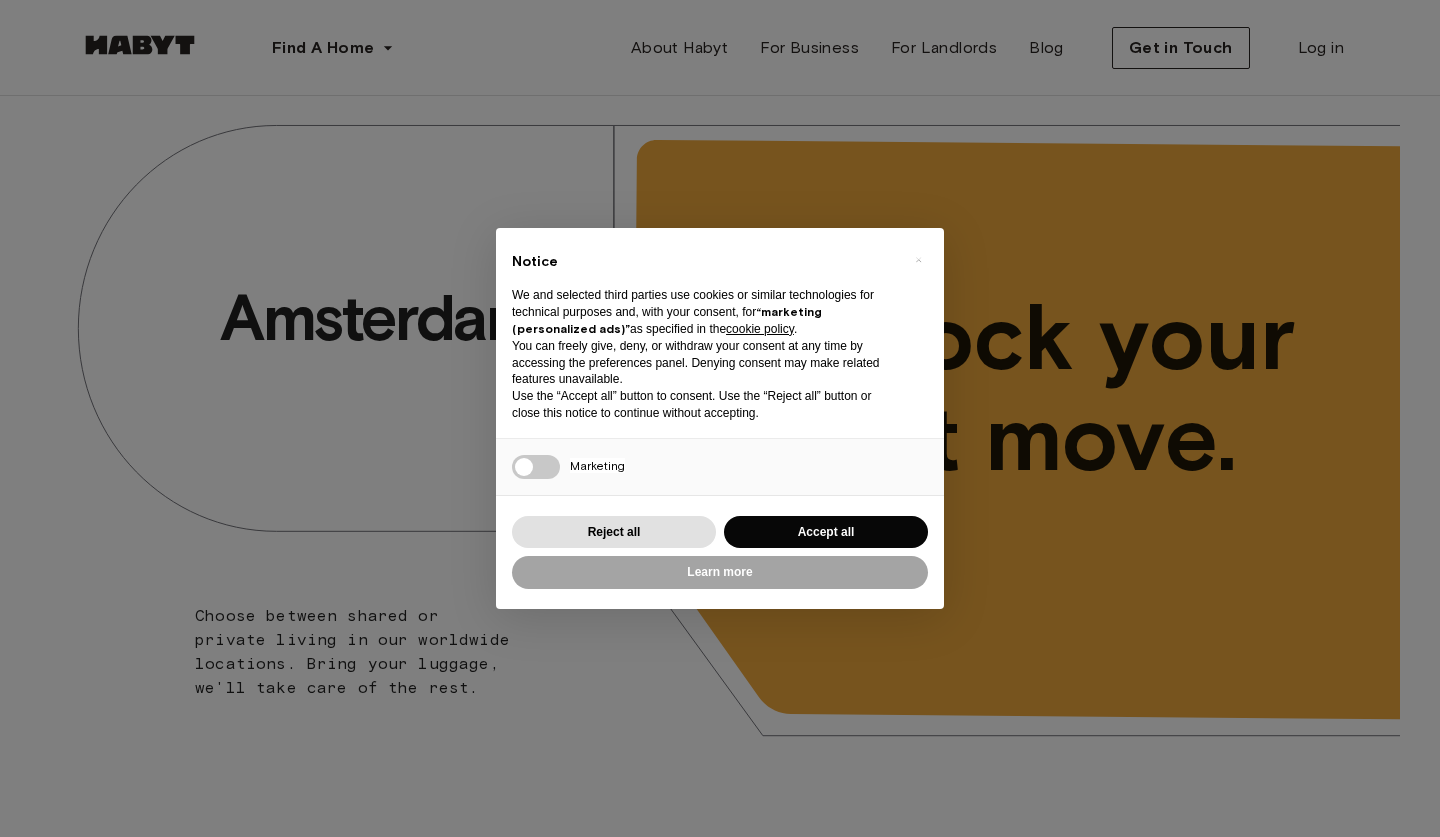 scroll, scrollTop: 0, scrollLeft: 0, axis: both 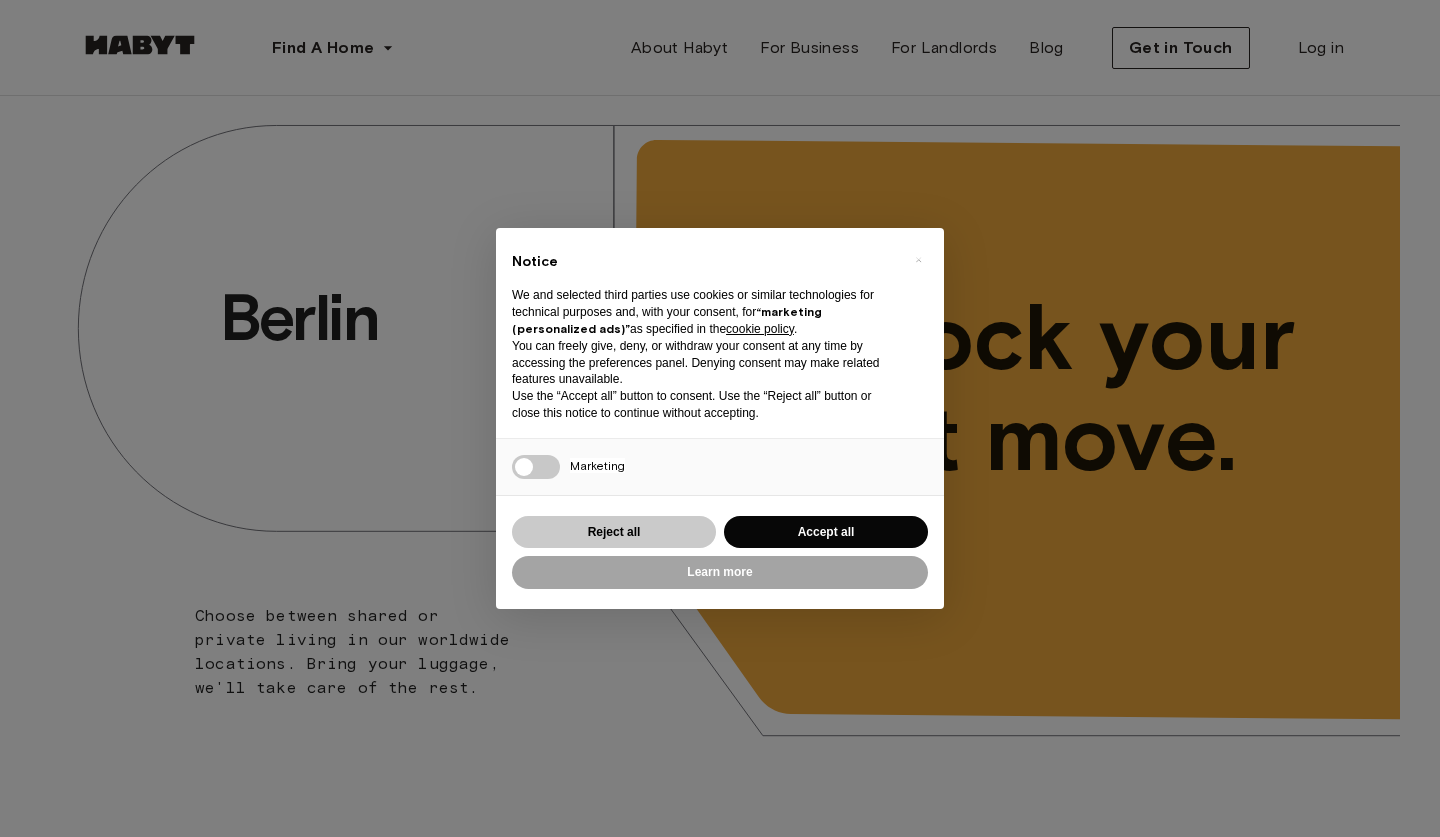 click on "Reject all" at bounding box center [614, 532] 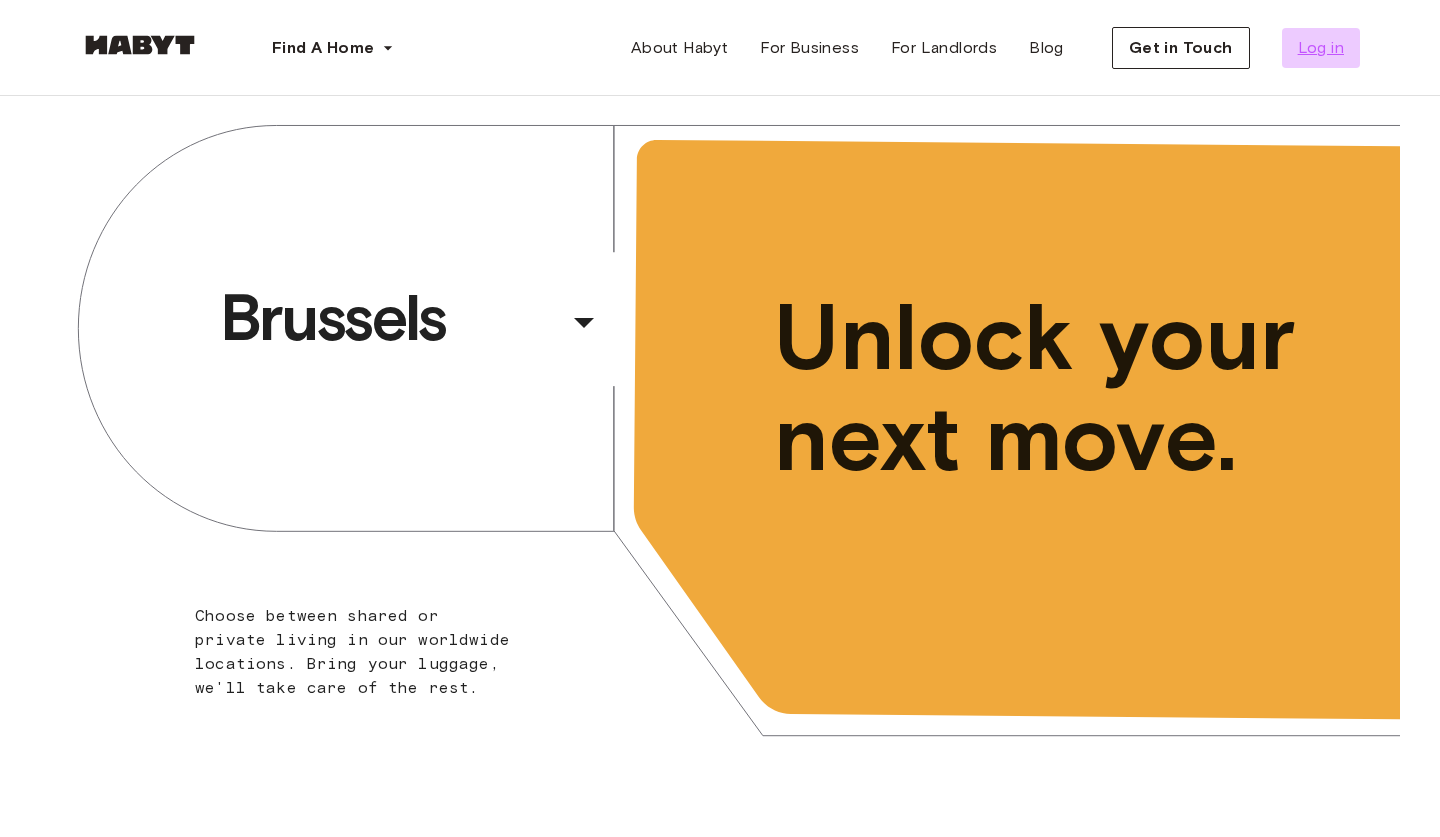click on "Log in" at bounding box center (1321, 48) 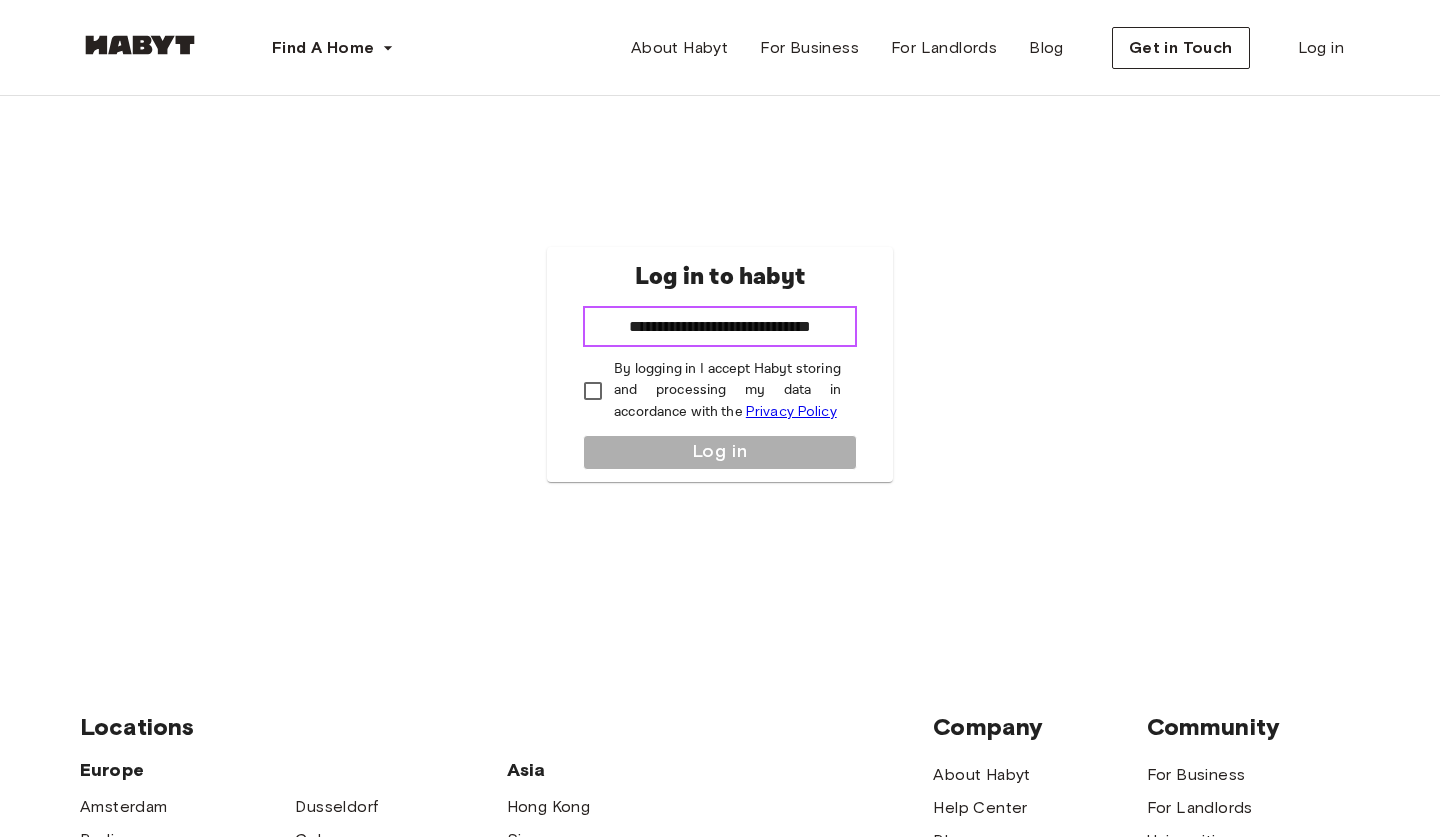 type on "**********" 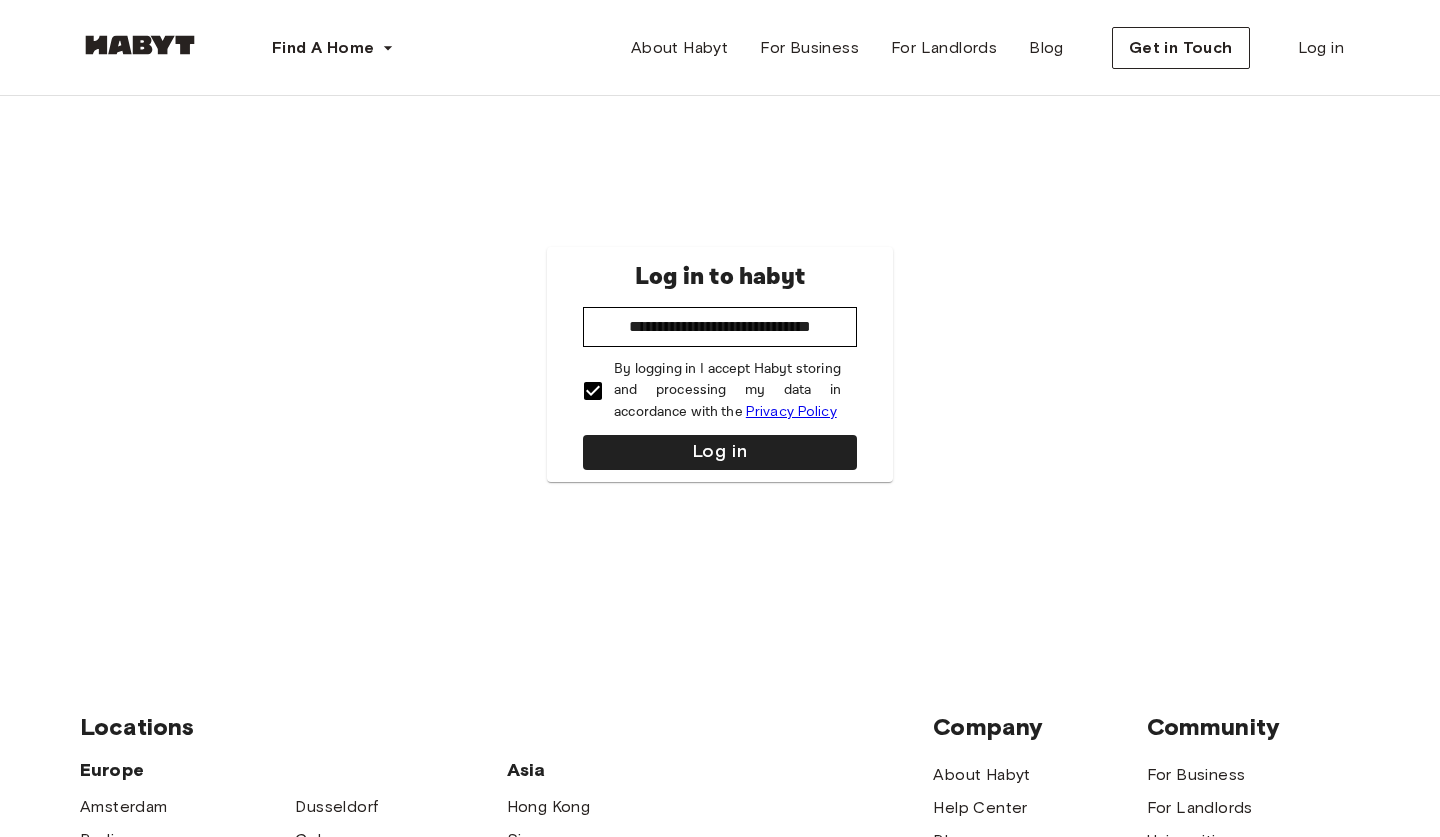 click on "**********" at bounding box center [720, 364] 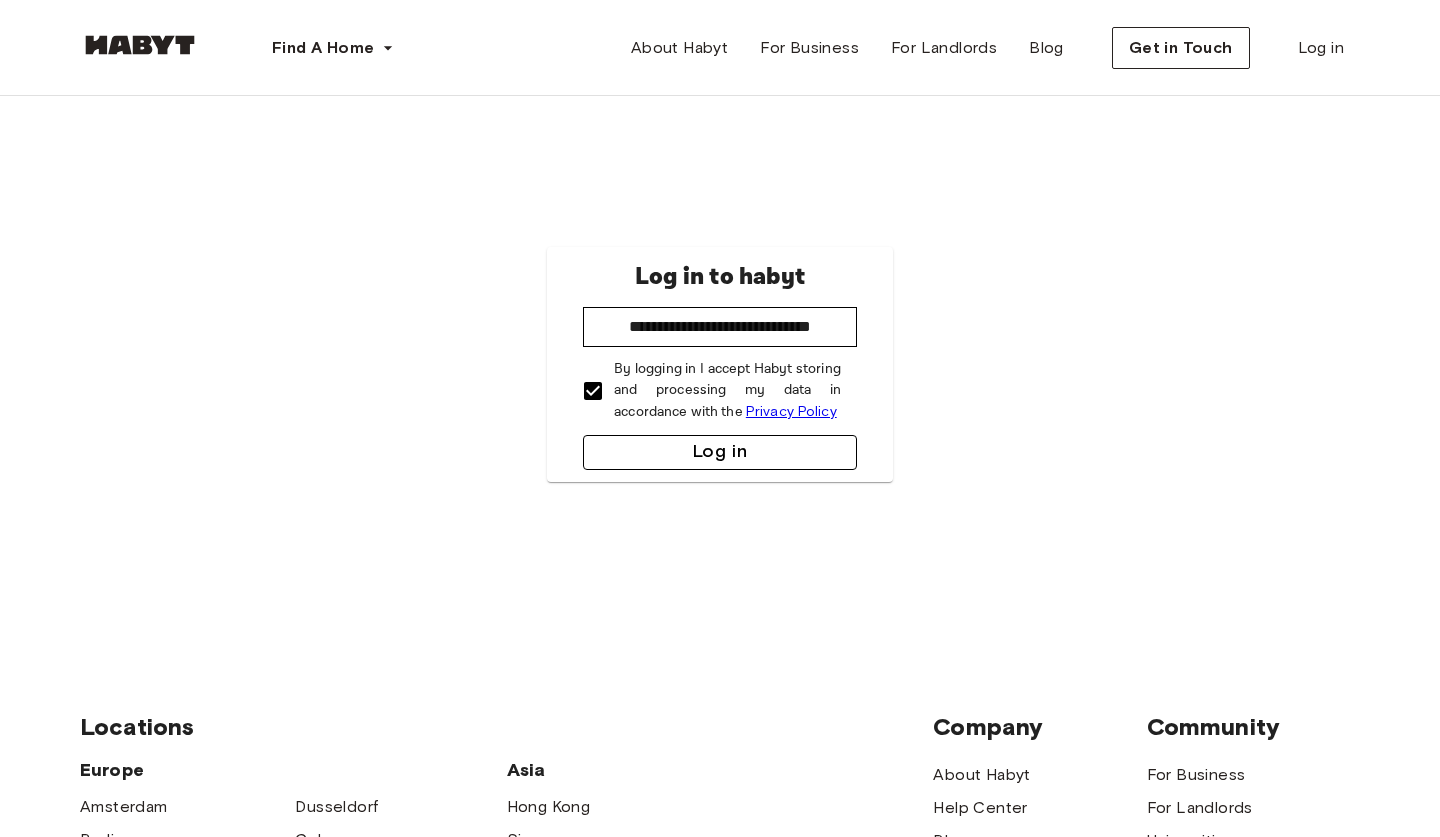 click on "Log in" at bounding box center [720, 452] 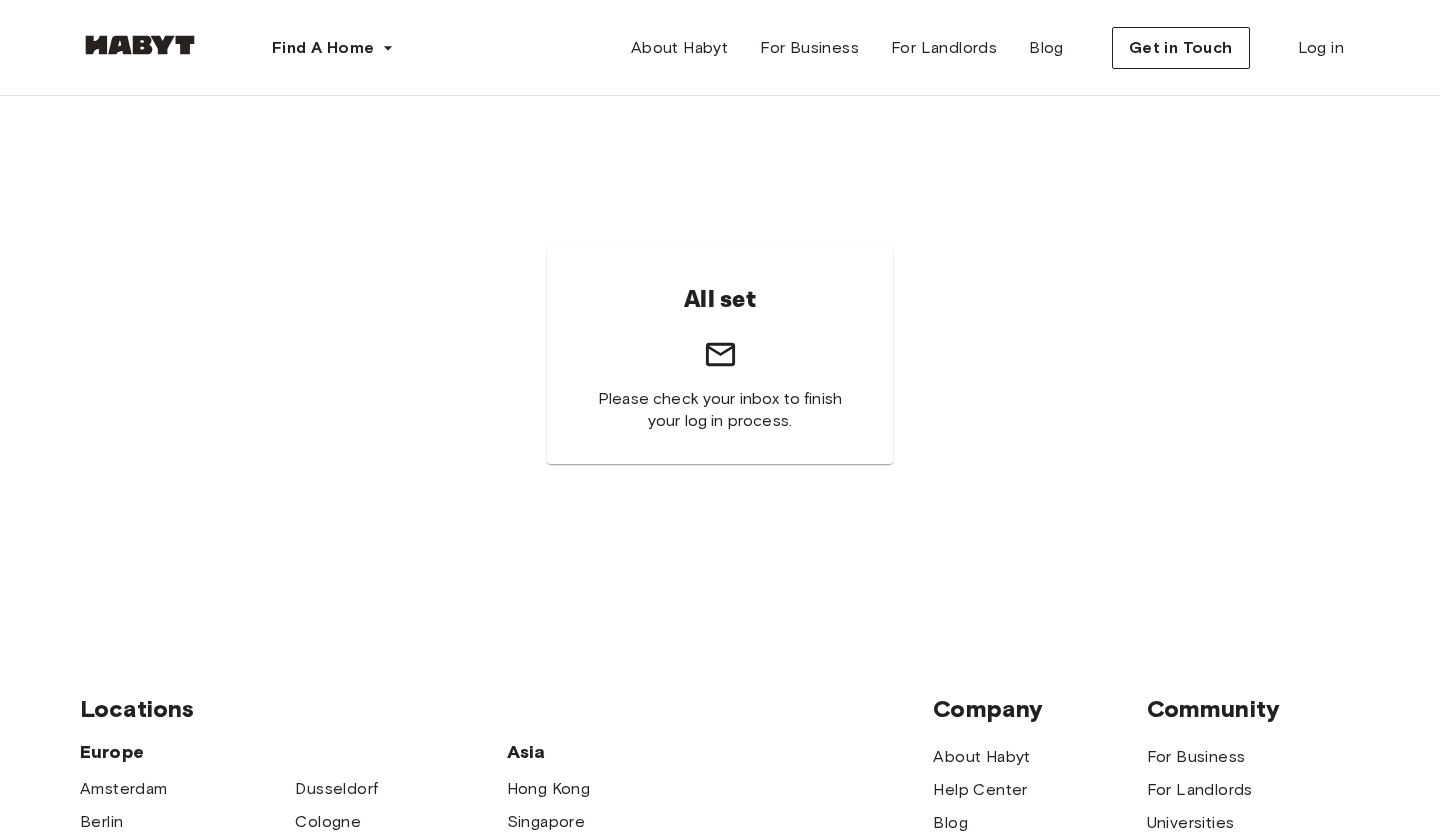 scroll, scrollTop: 0, scrollLeft: 0, axis: both 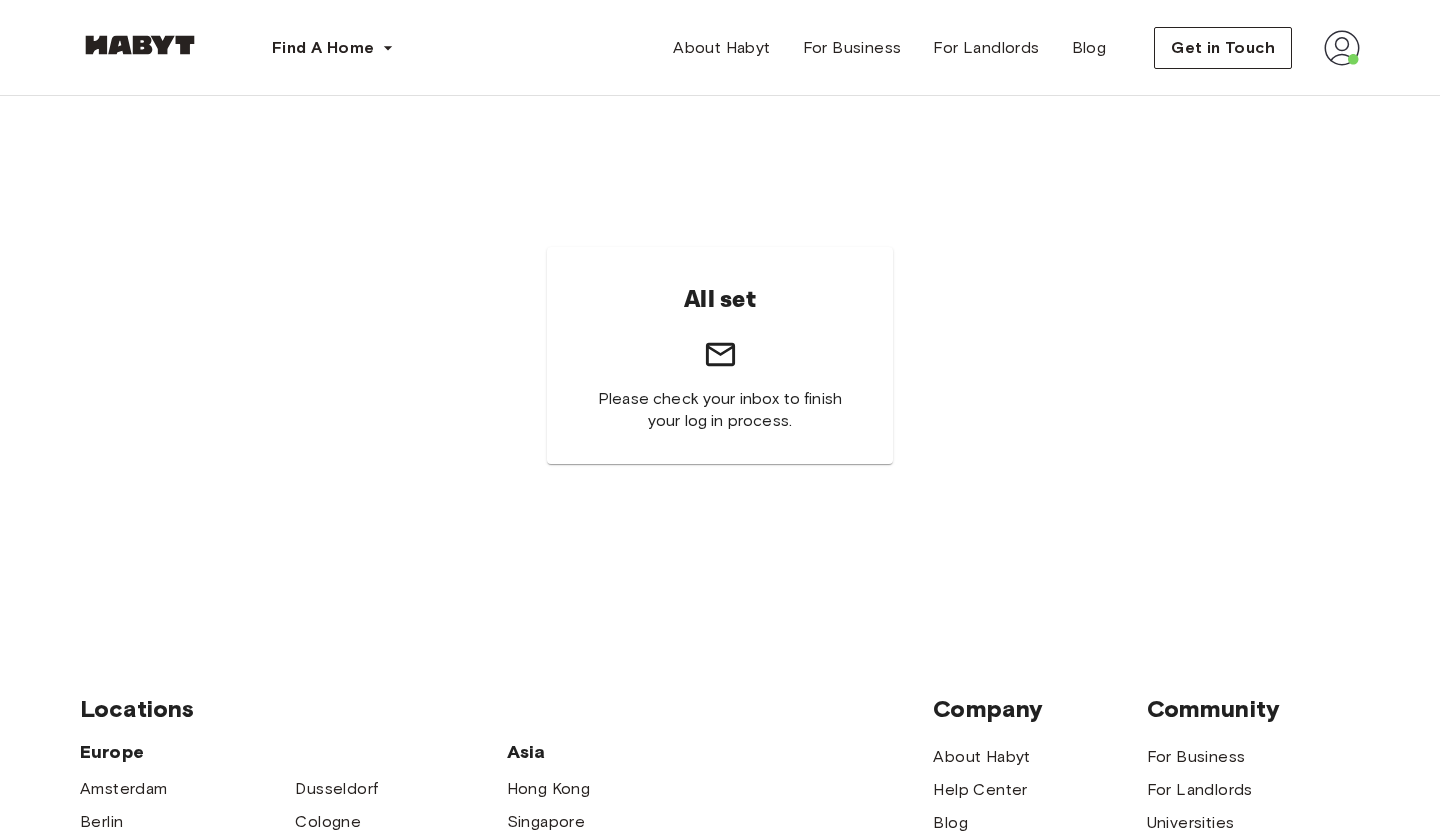 click at bounding box center (1342, 48) 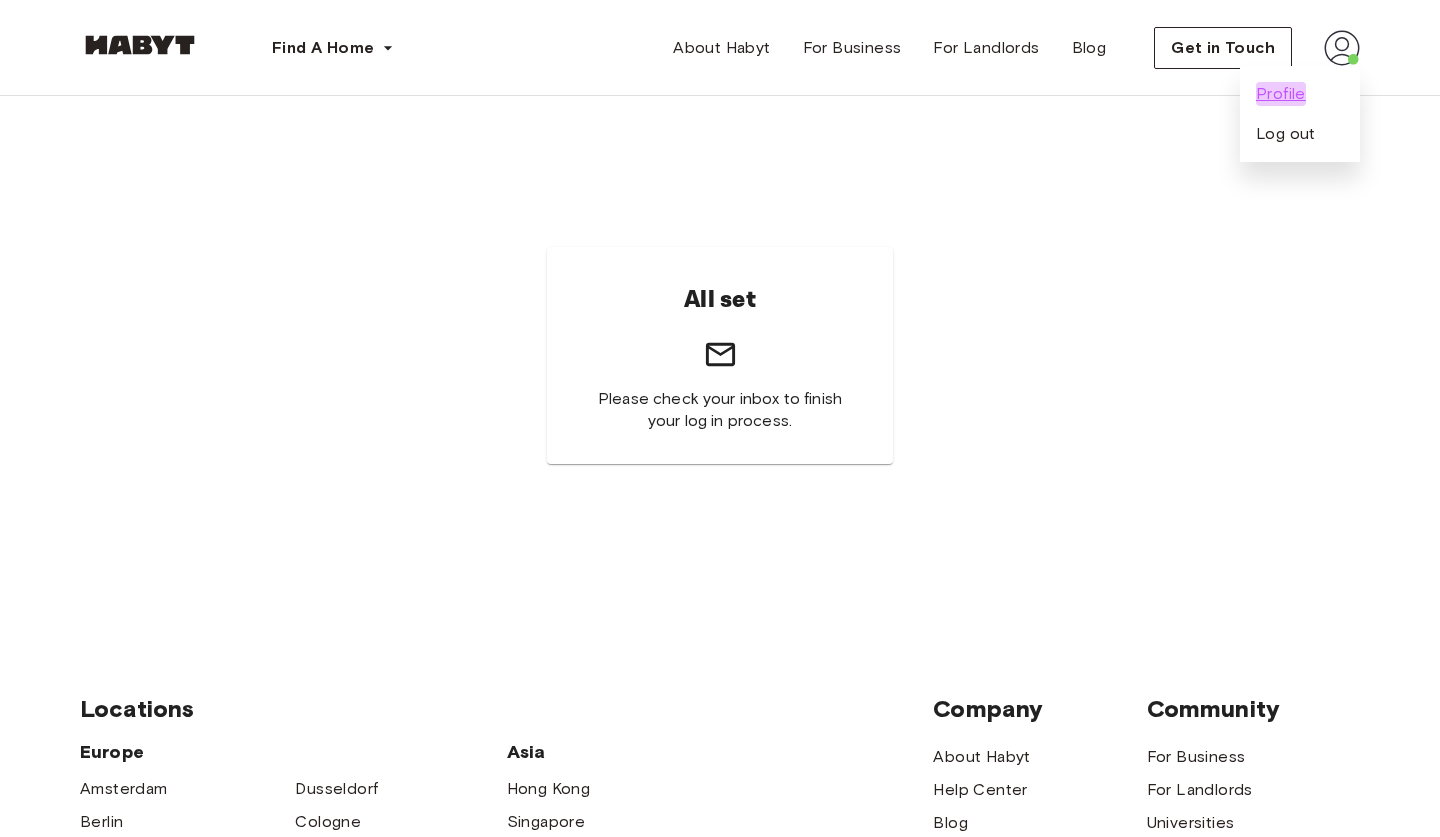 click on "Profile" at bounding box center [1281, 94] 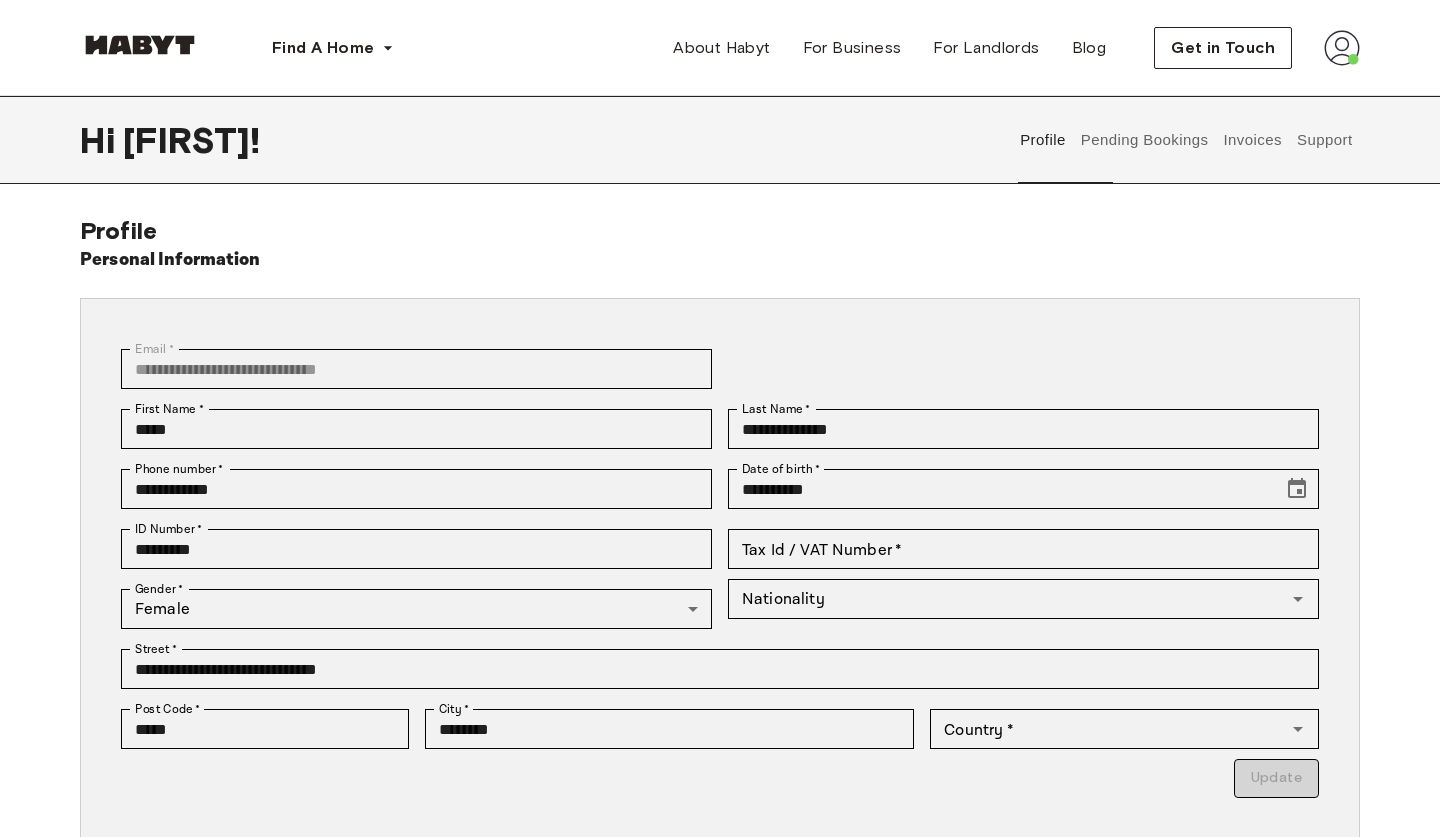 type on "*******" 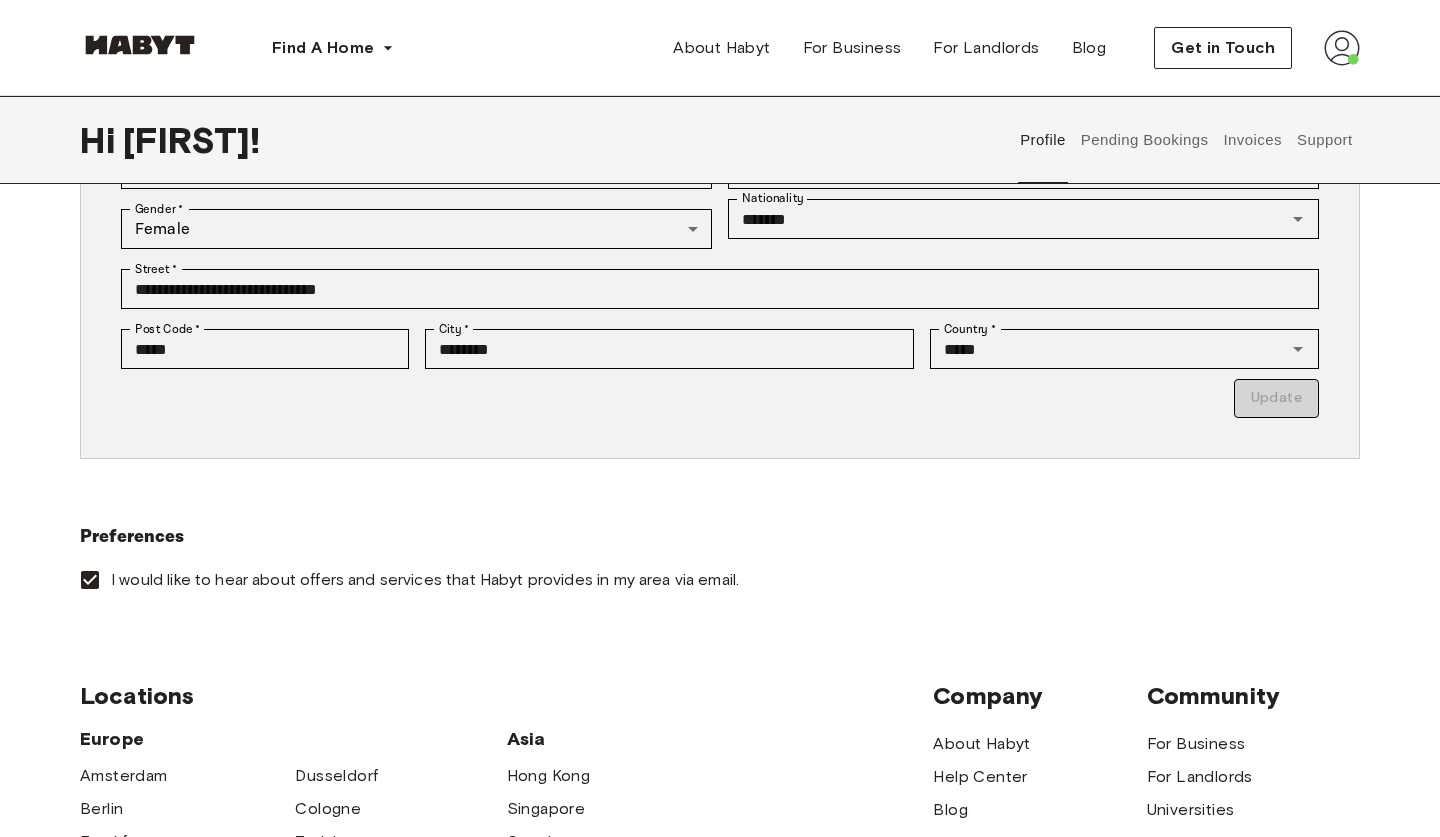 scroll, scrollTop: 376, scrollLeft: 0, axis: vertical 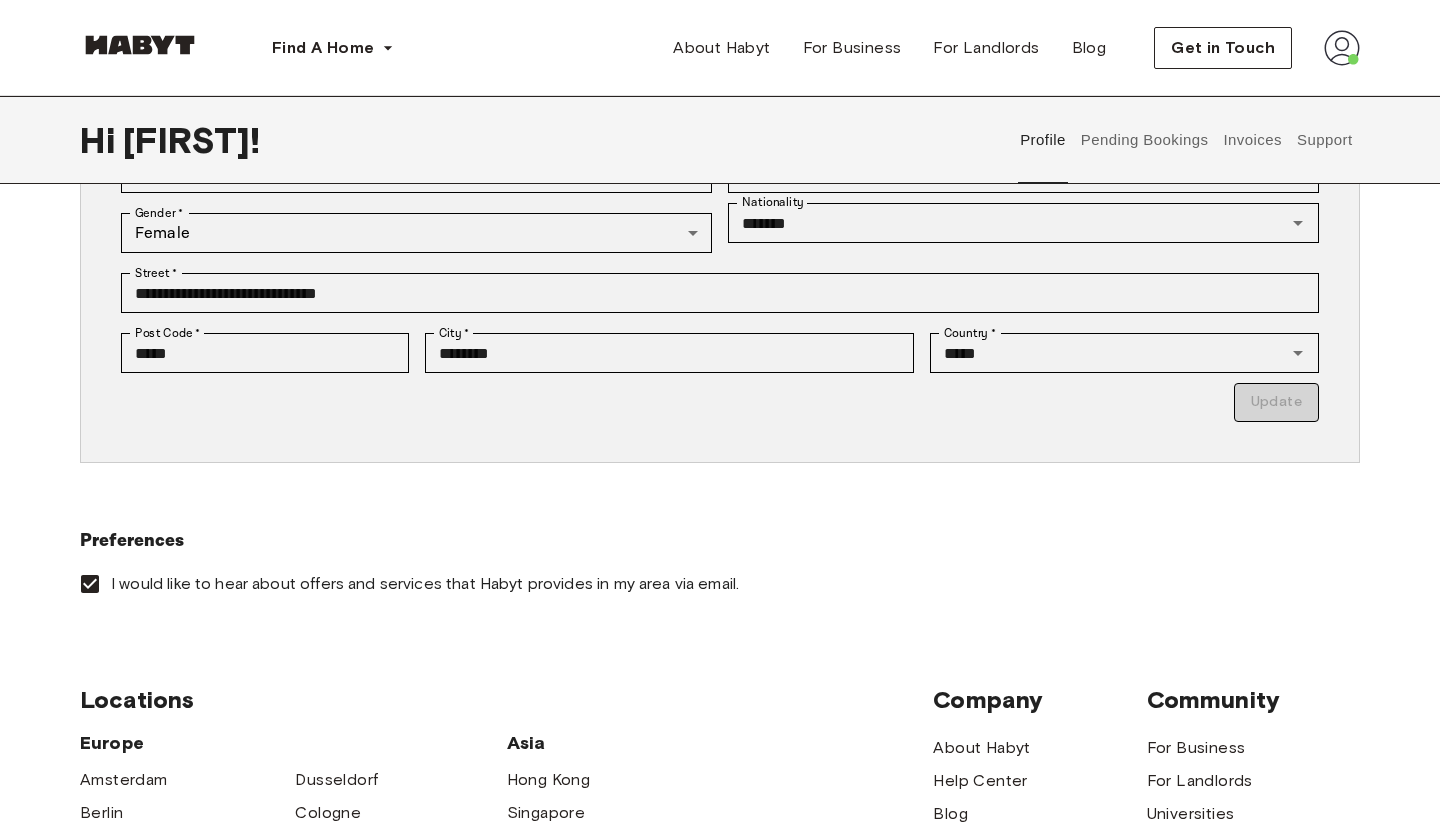 click on "Support" at bounding box center [1324, 140] 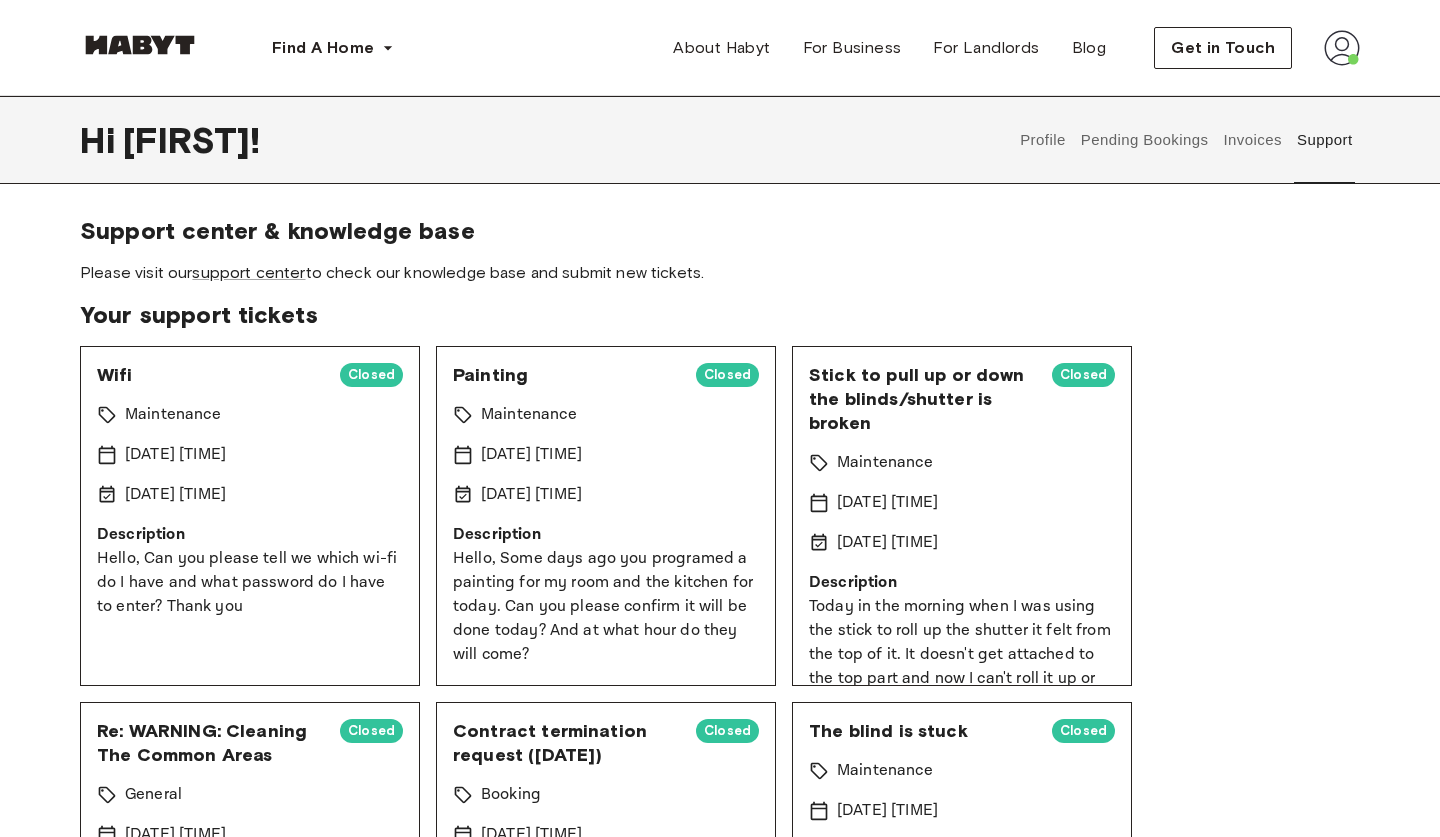 scroll, scrollTop: 1, scrollLeft: 0, axis: vertical 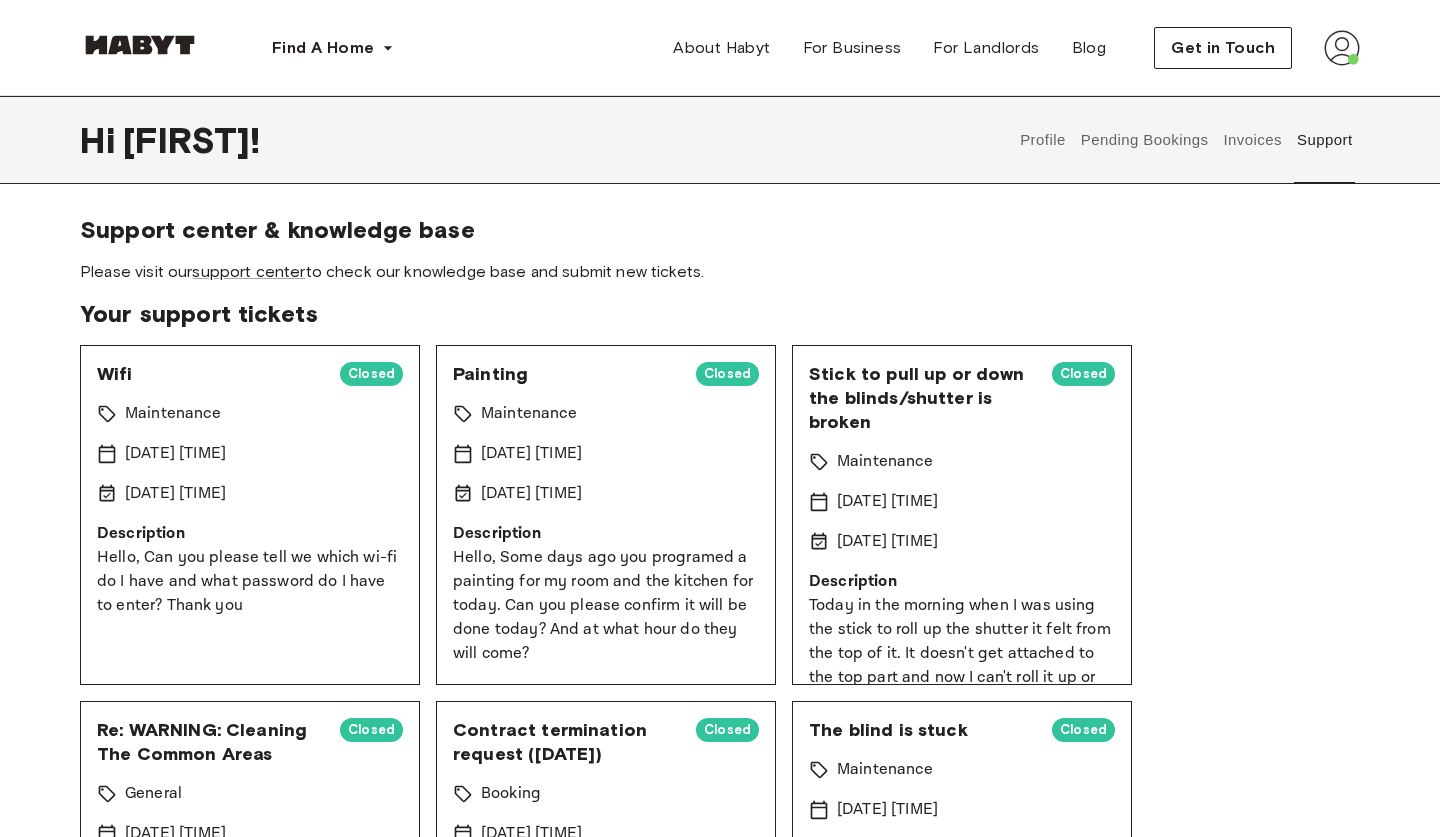 click on "Wifi Closed Maintenance 20 Jun 2025 17:14  20 Jun 2025 17:14  Description Hello,     Can you please tell we which wi-fi do I have and what password do I have to enter?     Thank you" at bounding box center [250, 515] 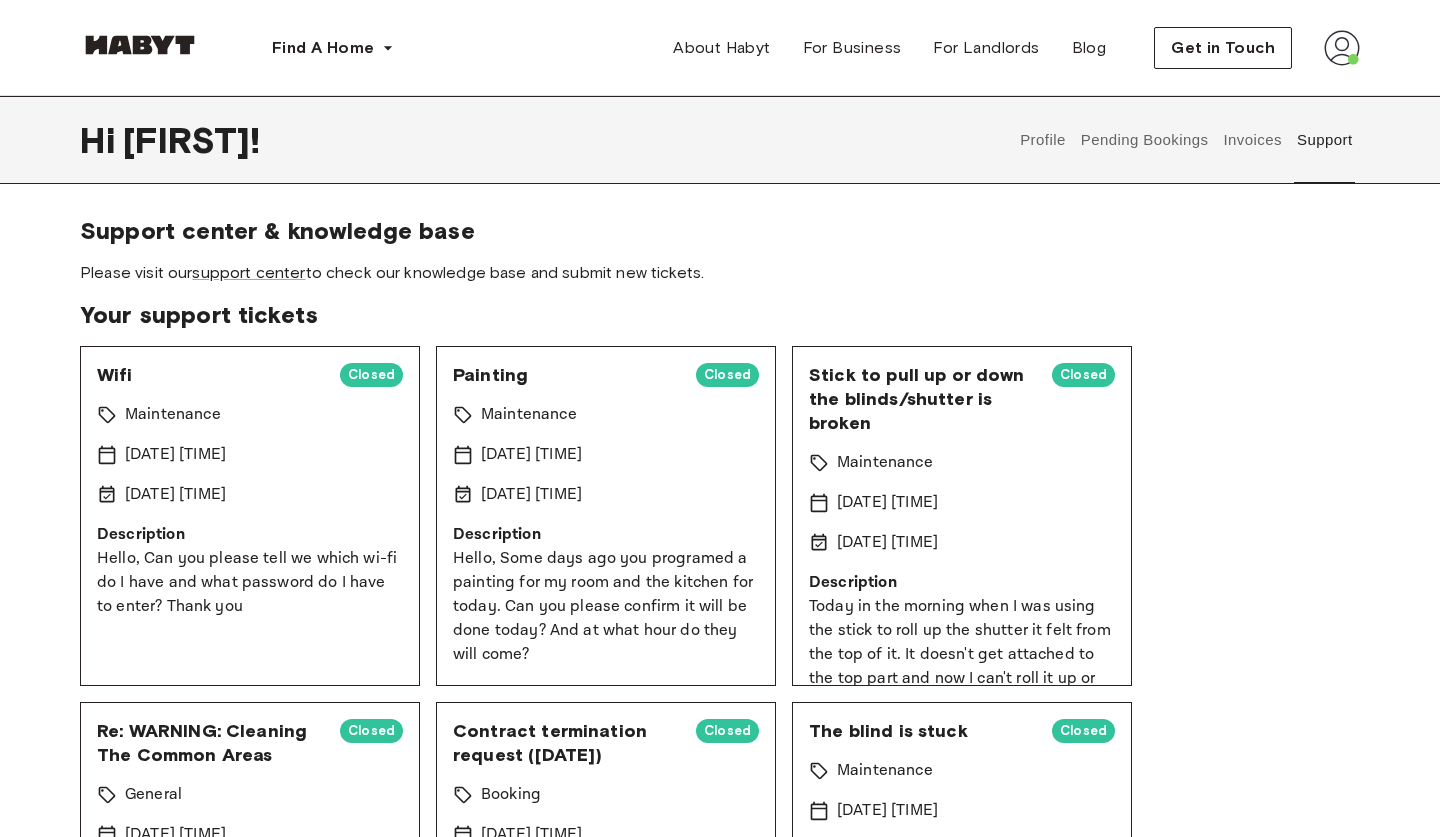 scroll, scrollTop: 0, scrollLeft: 0, axis: both 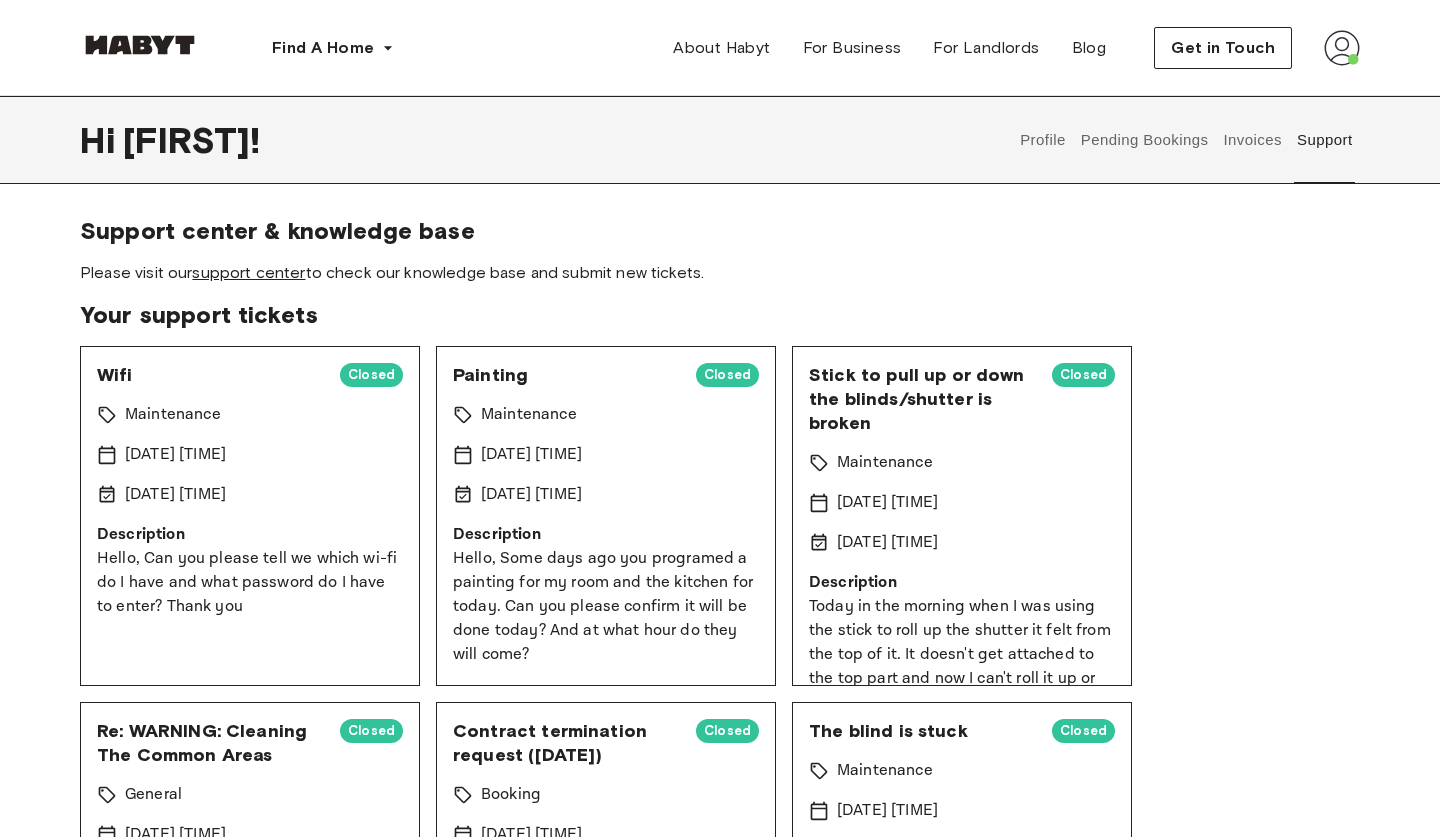 click on "support center" at bounding box center (248, 272) 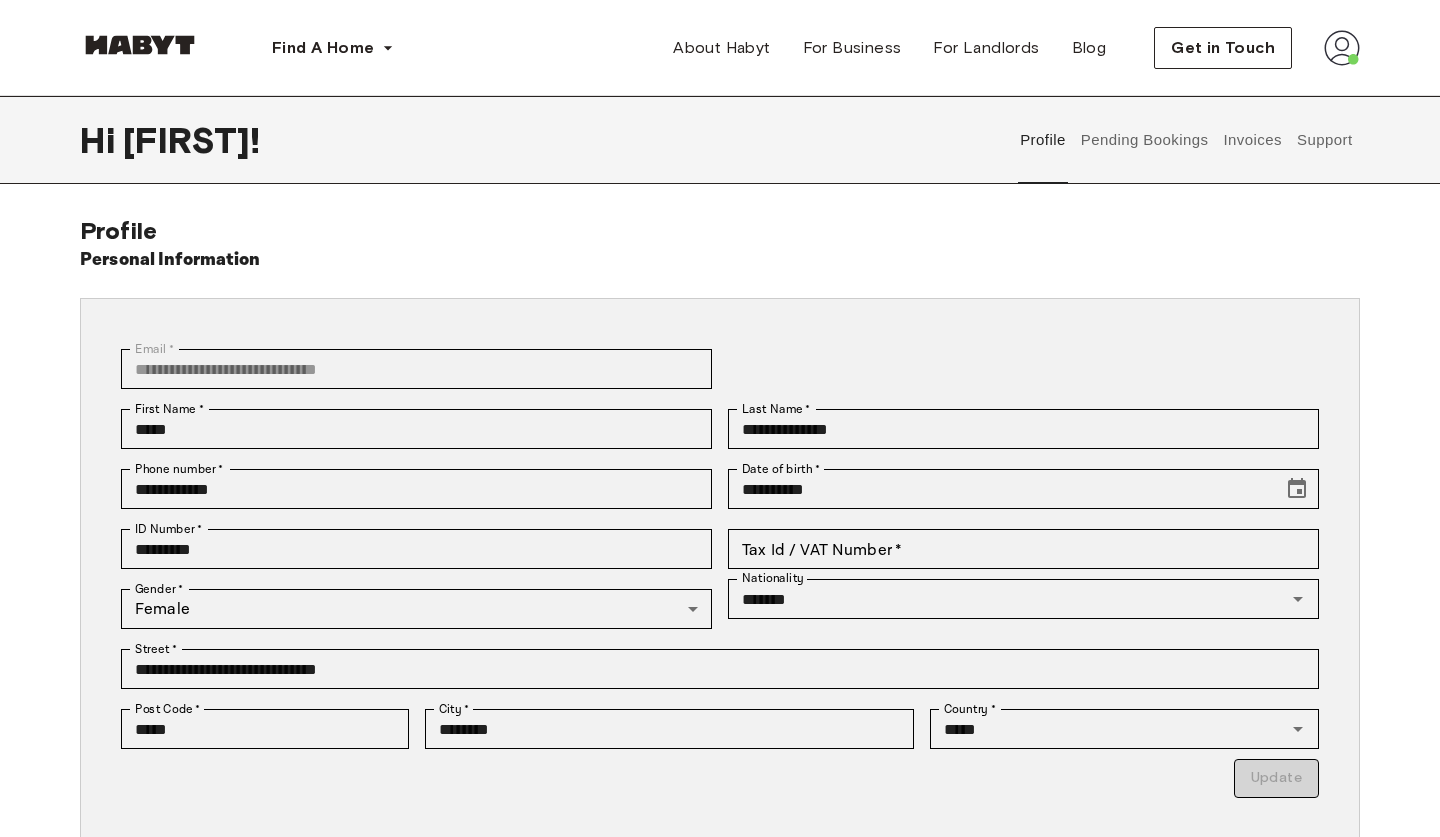 scroll, scrollTop: 0, scrollLeft: 0, axis: both 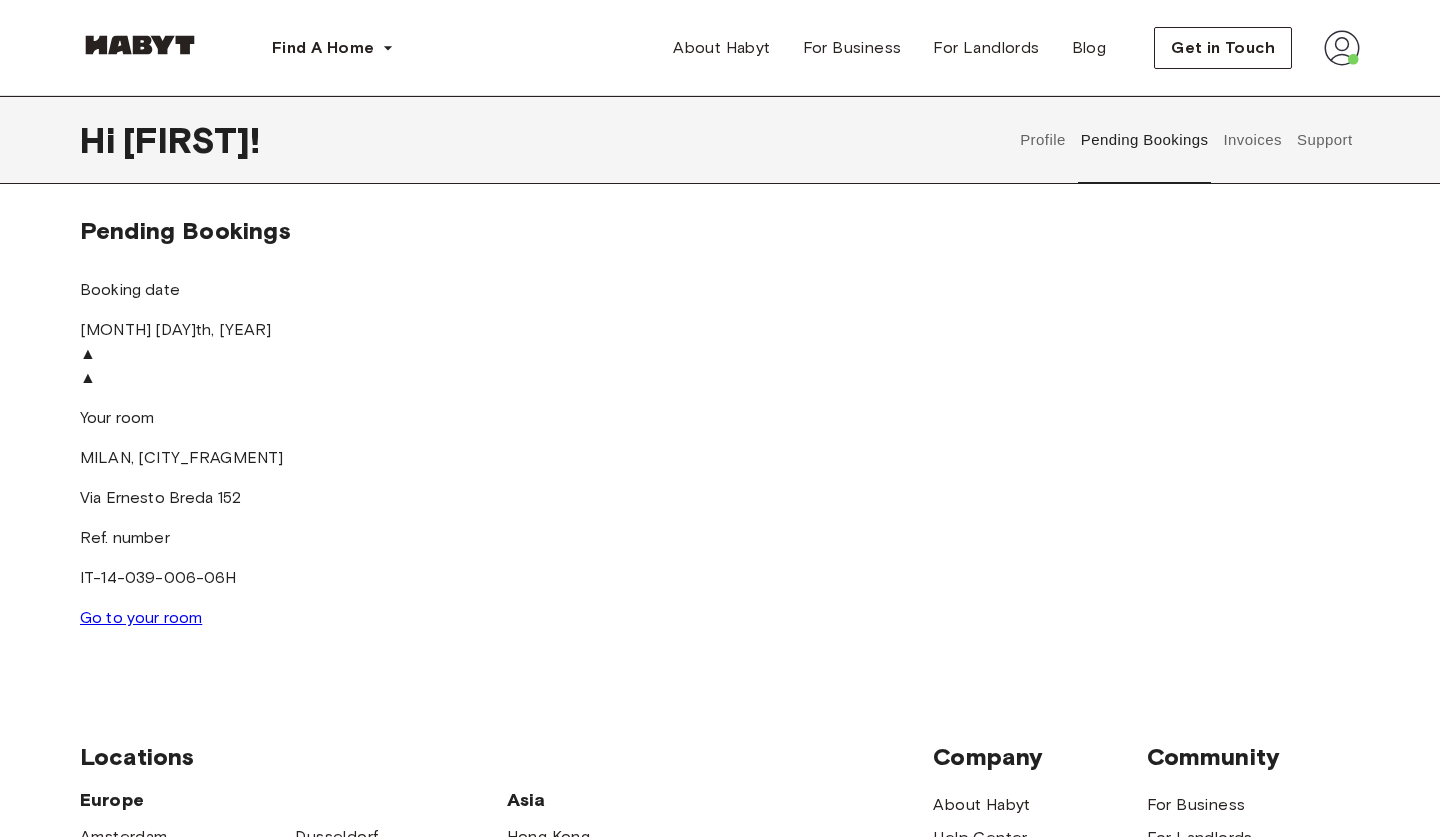 click on "Invoices" at bounding box center [1252, 140] 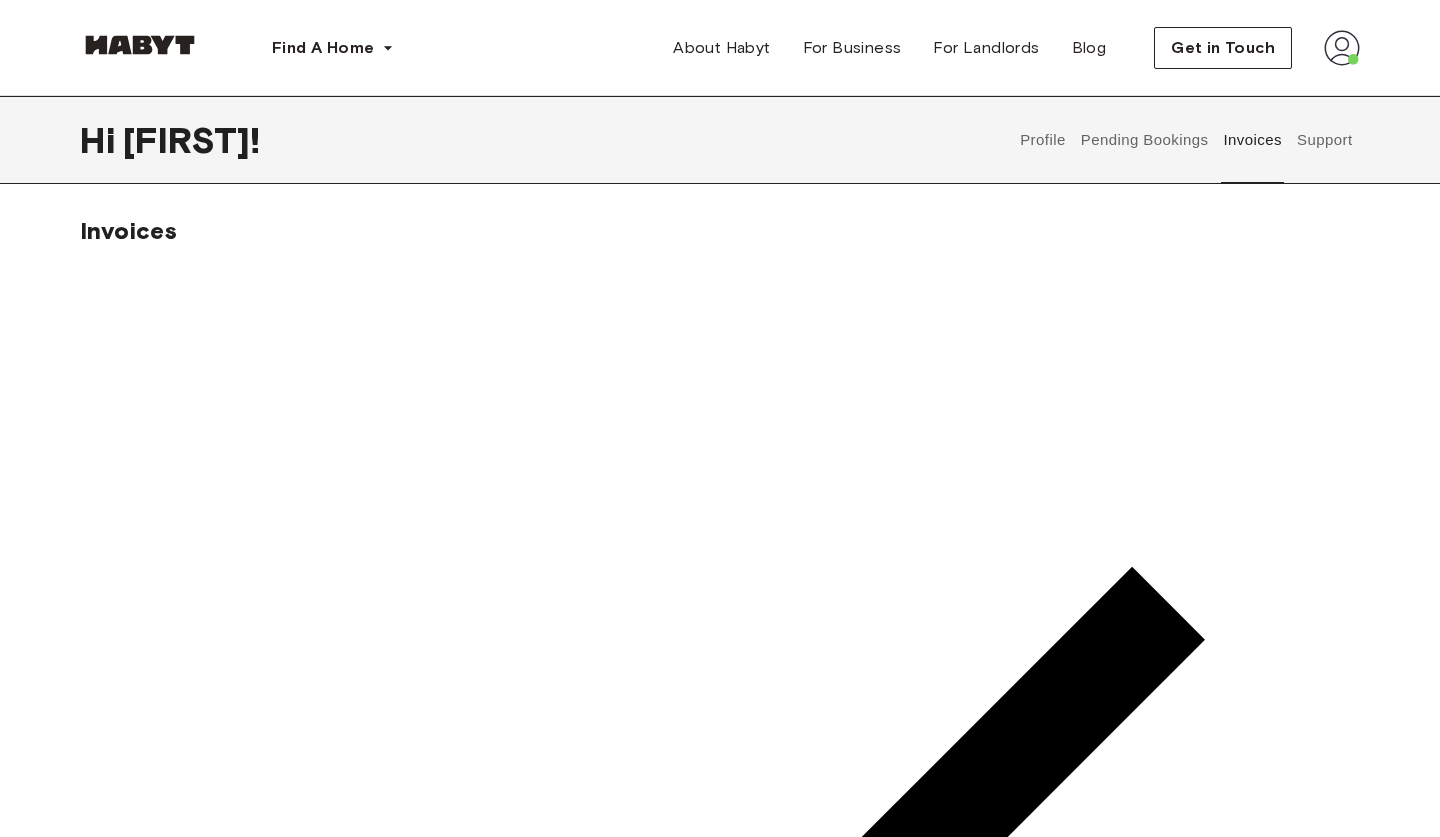scroll, scrollTop: 0, scrollLeft: 0, axis: both 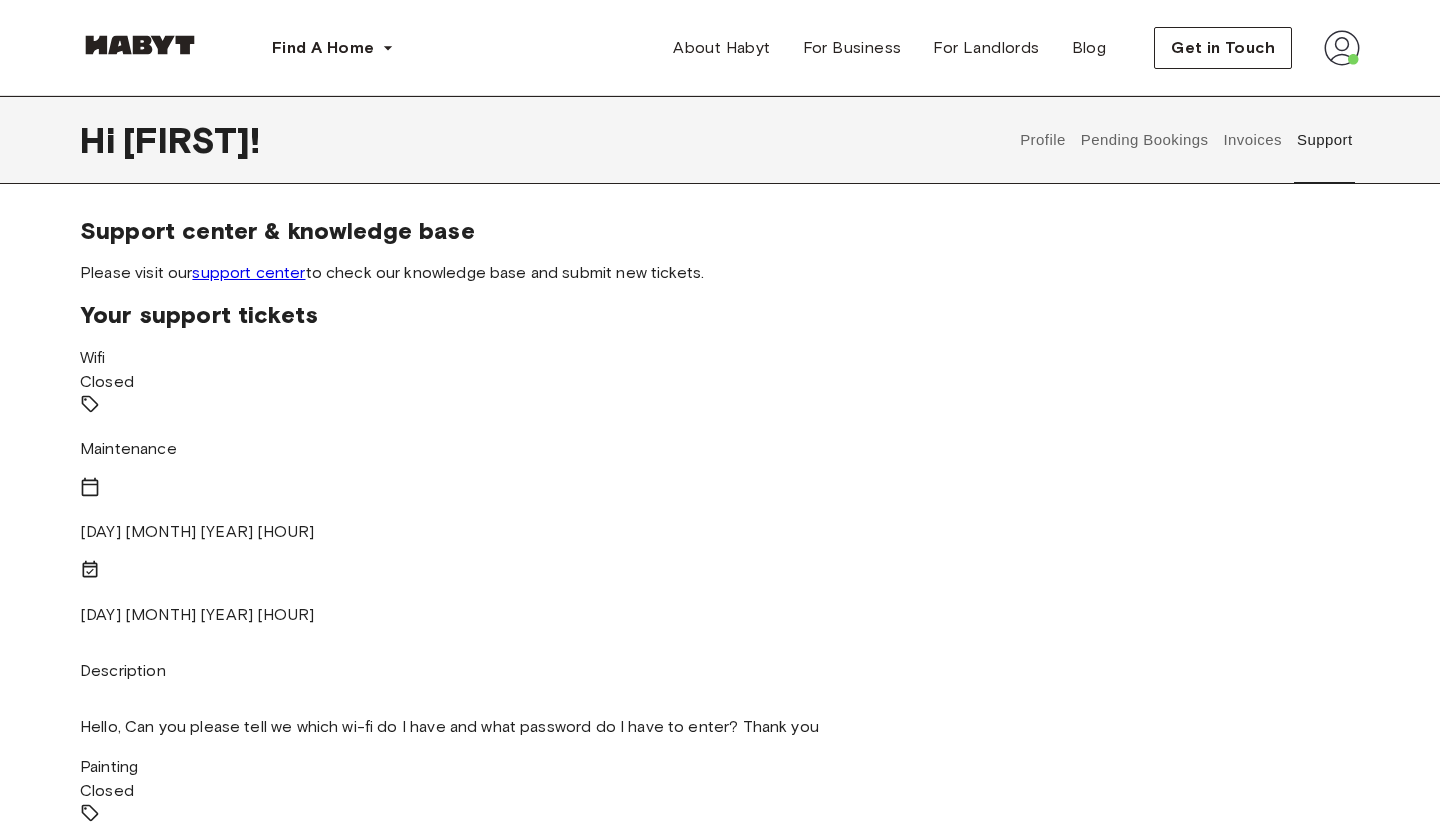 click at bounding box center [1342, 48] 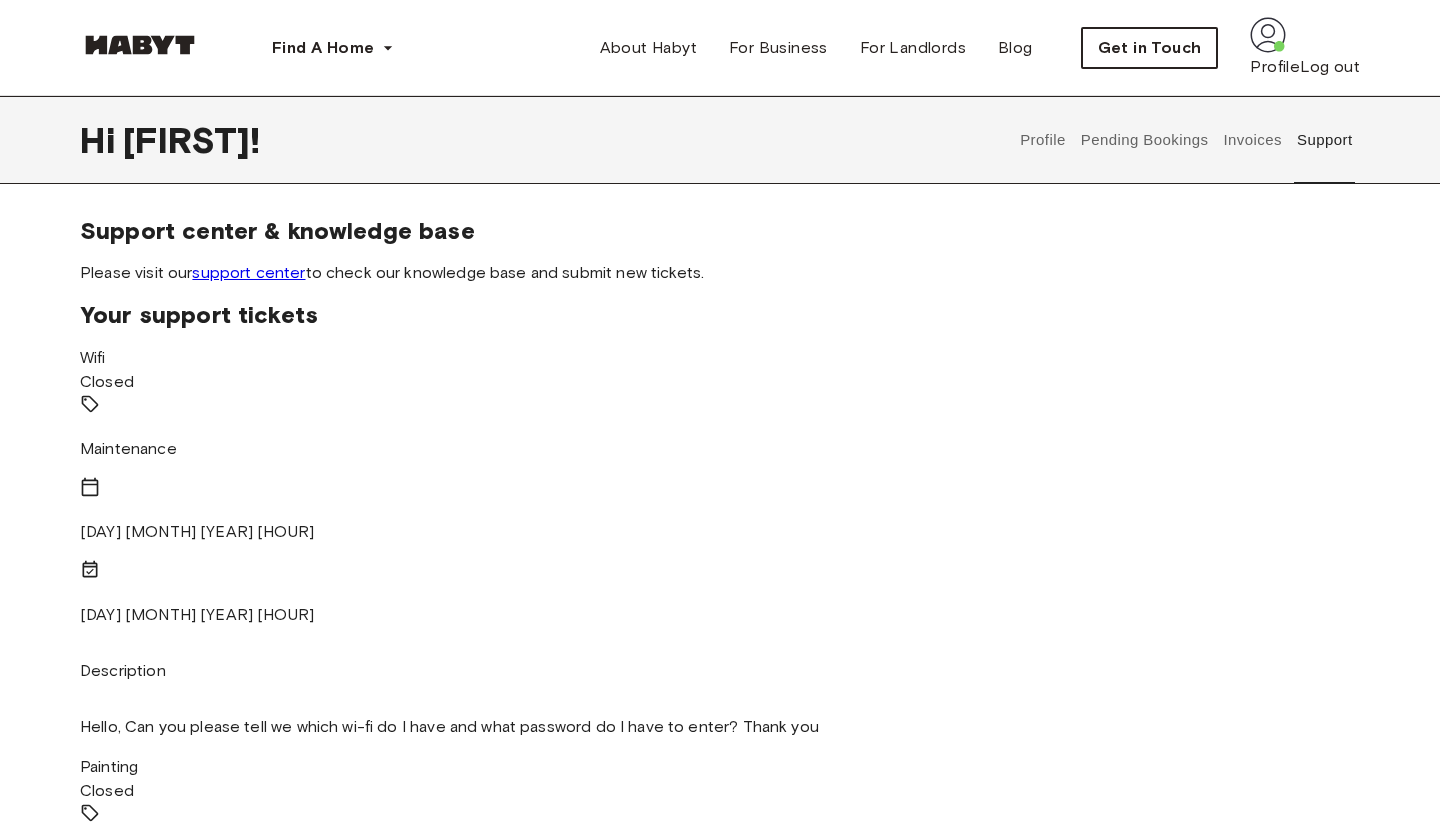 click on "Get in Touch" at bounding box center [1150, 48] 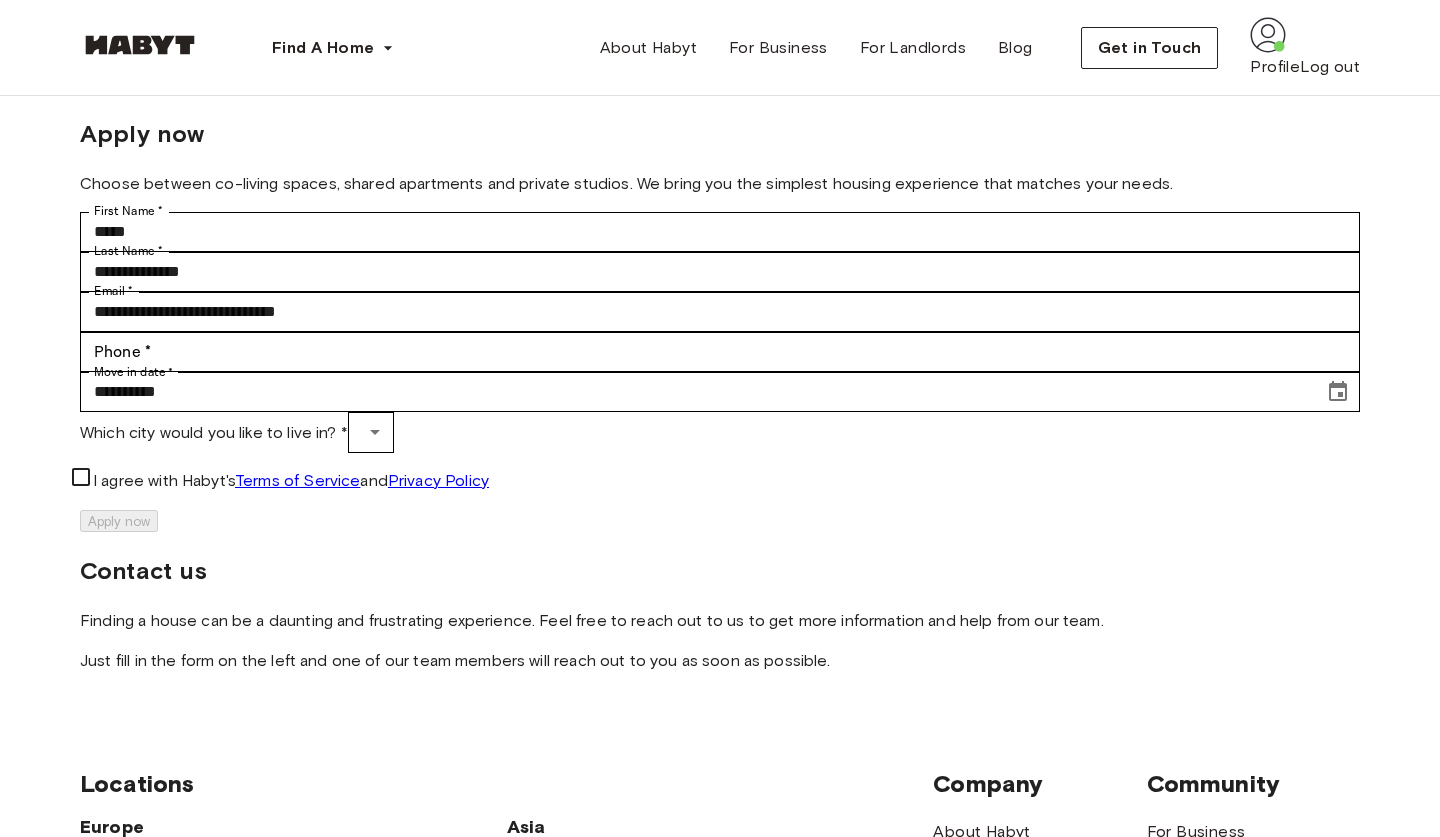 scroll, scrollTop: 0, scrollLeft: 0, axis: both 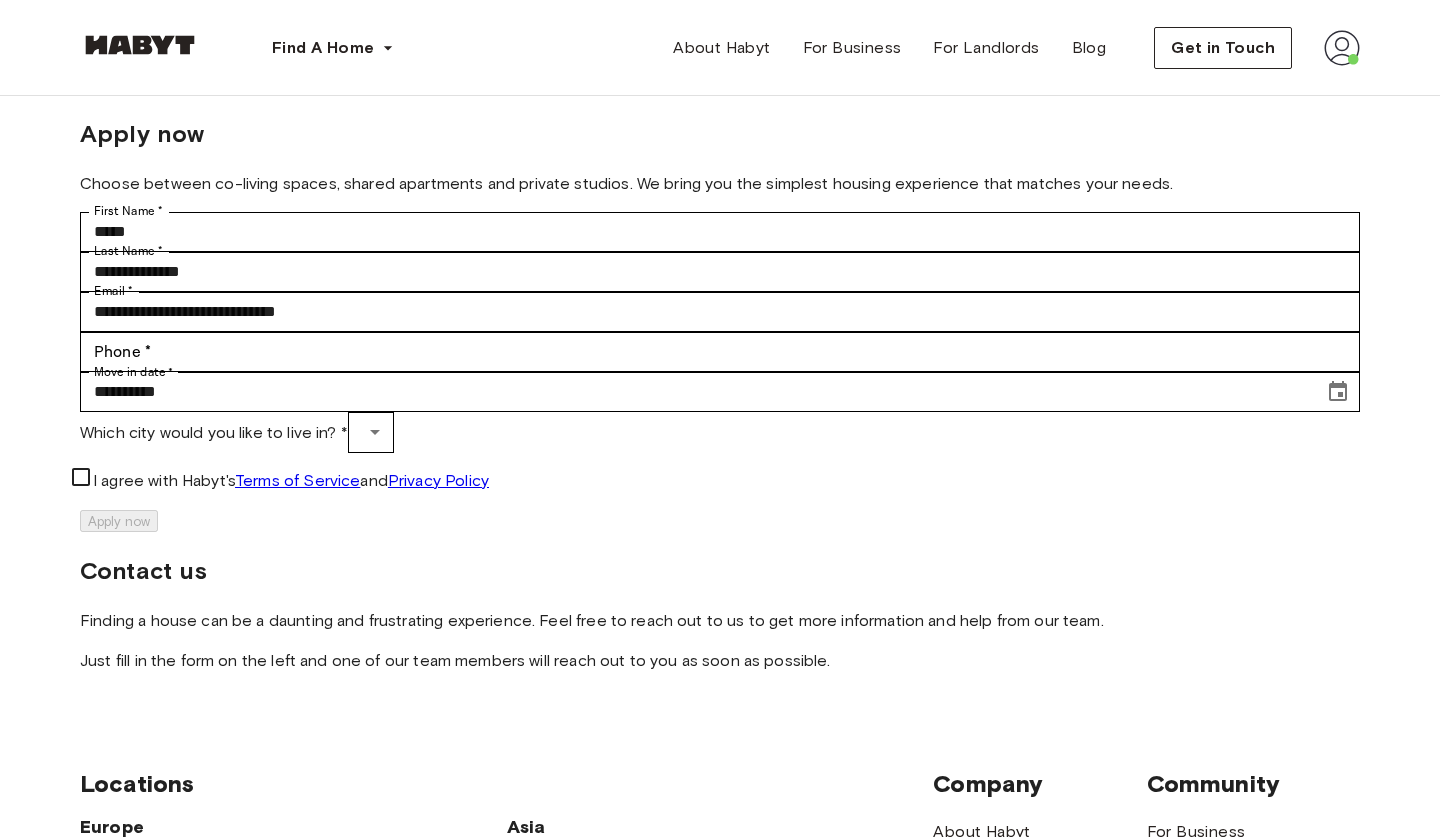 click at bounding box center (1342, 48) 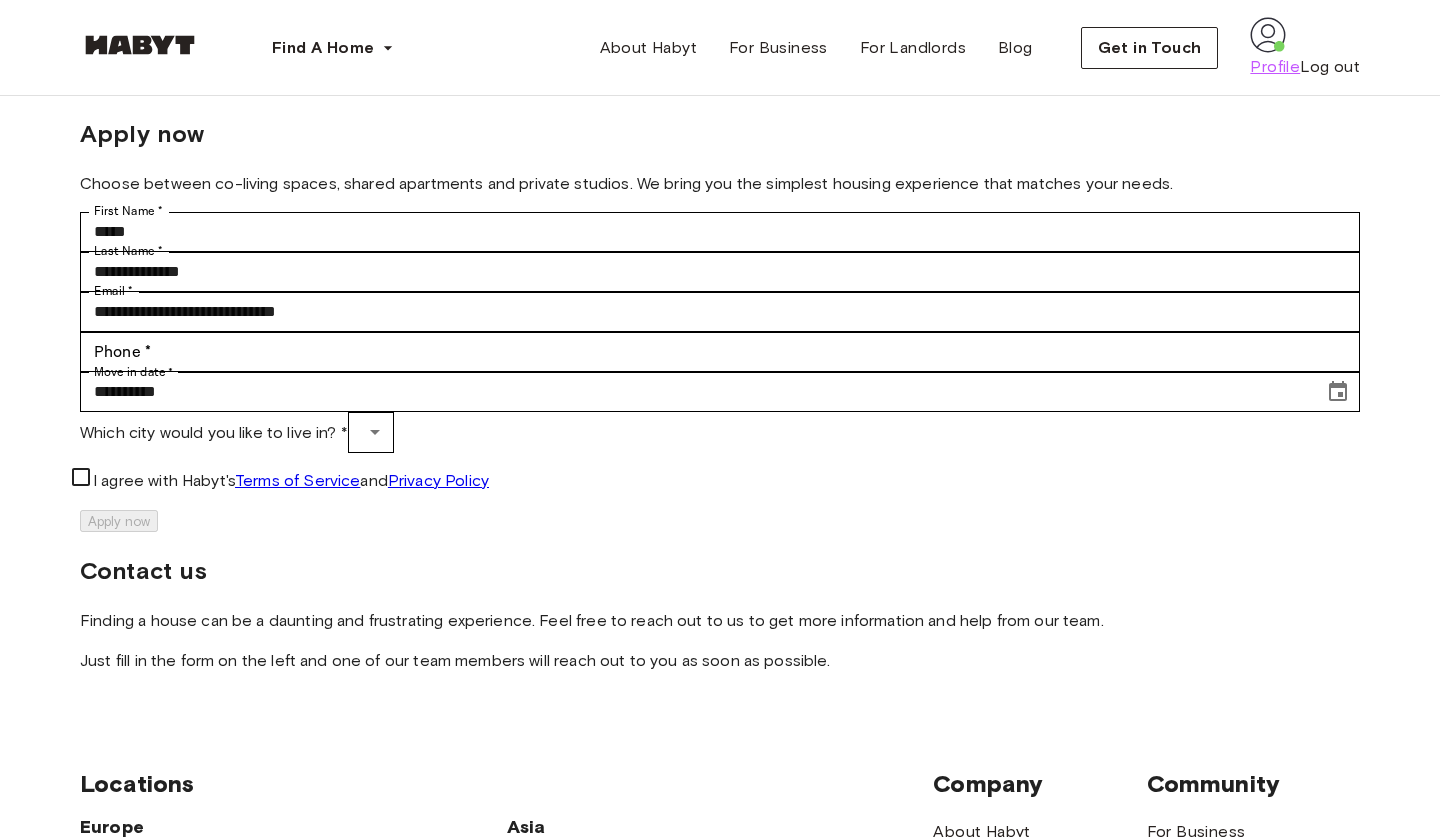 click on "Profile" at bounding box center [1275, 67] 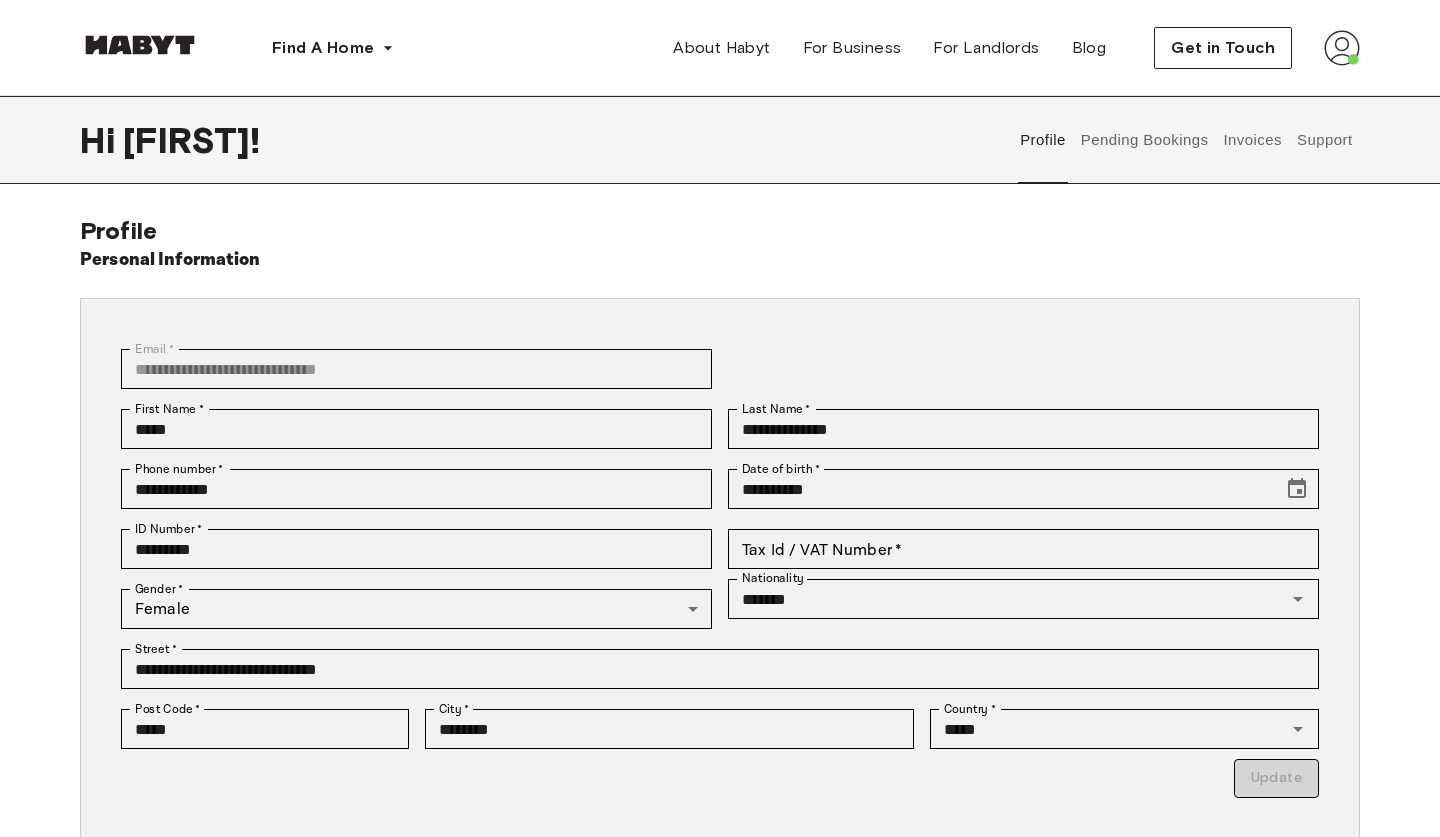 scroll, scrollTop: 0, scrollLeft: 0, axis: both 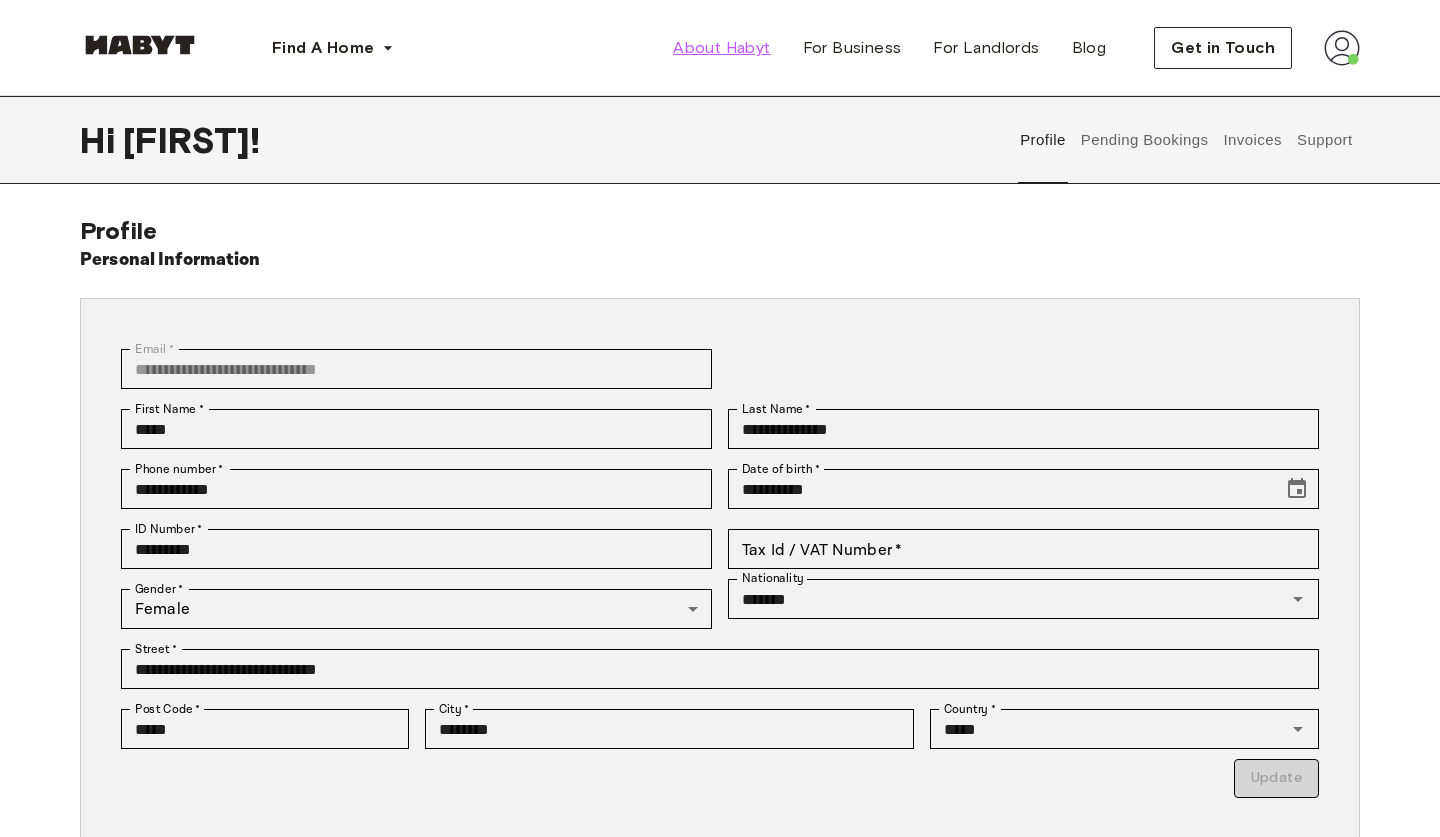 click on "About Habyt" at bounding box center [721, 48] 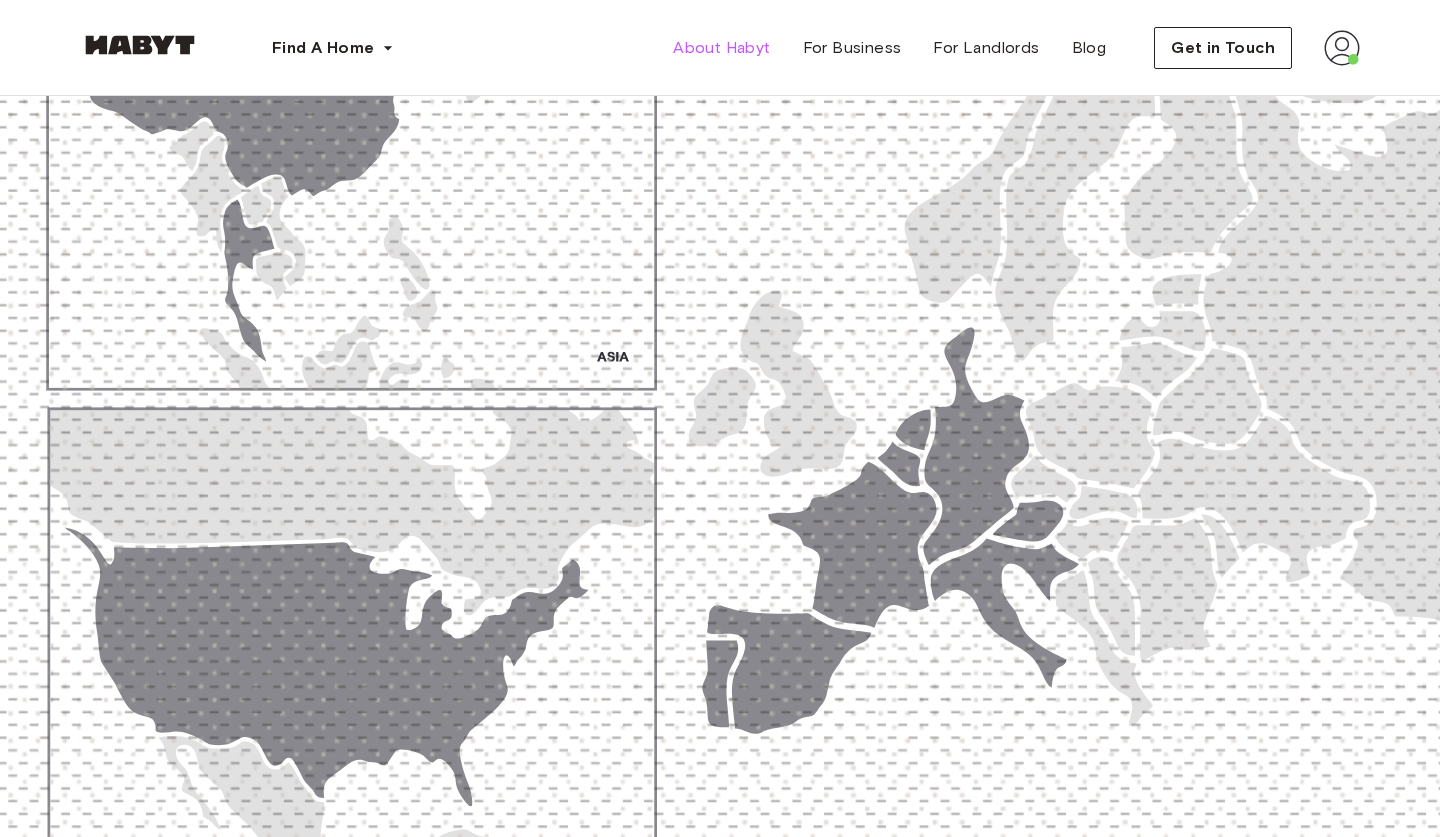 scroll, scrollTop: 0, scrollLeft: 0, axis: both 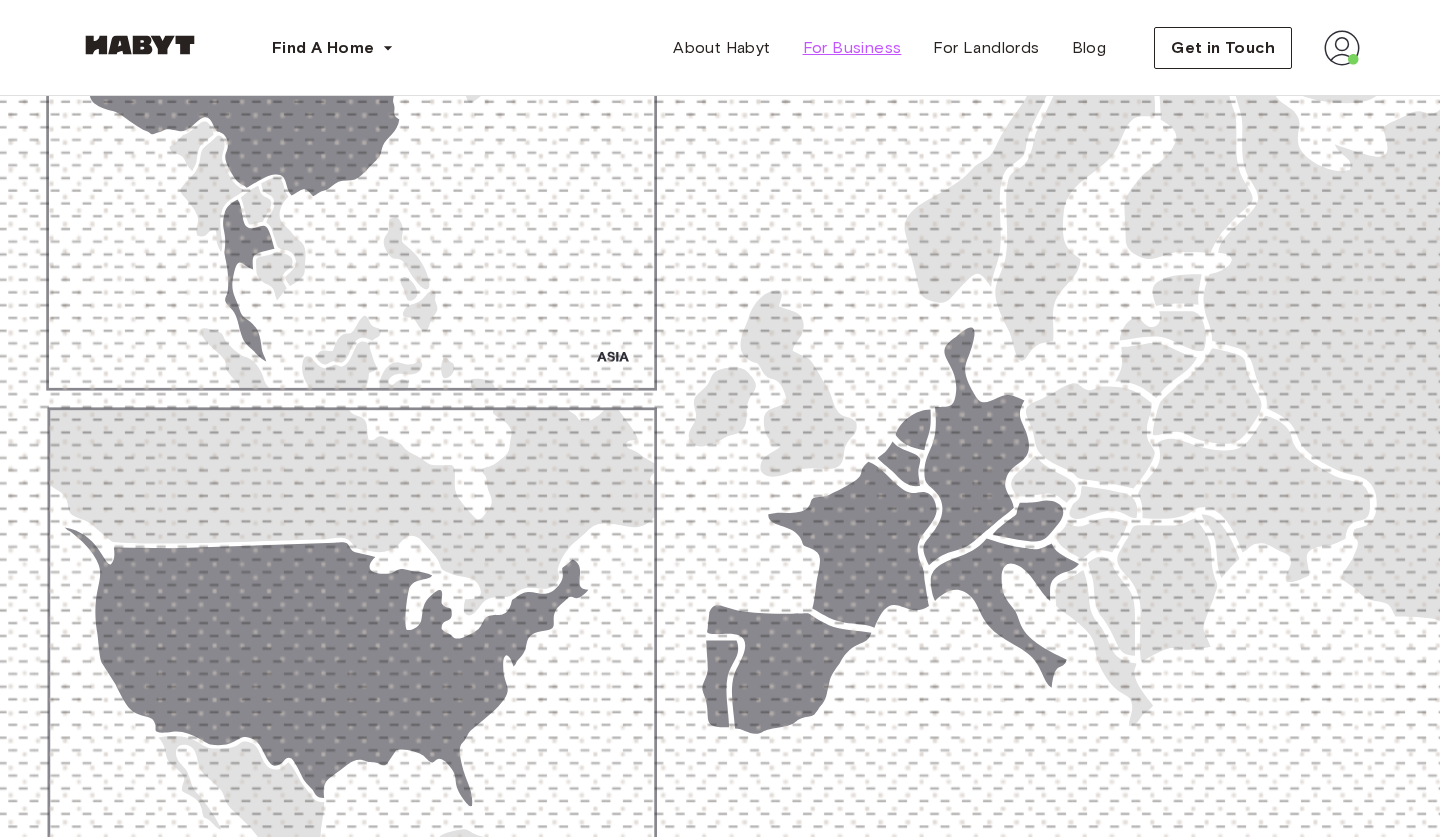 click on "For Business" at bounding box center (852, 48) 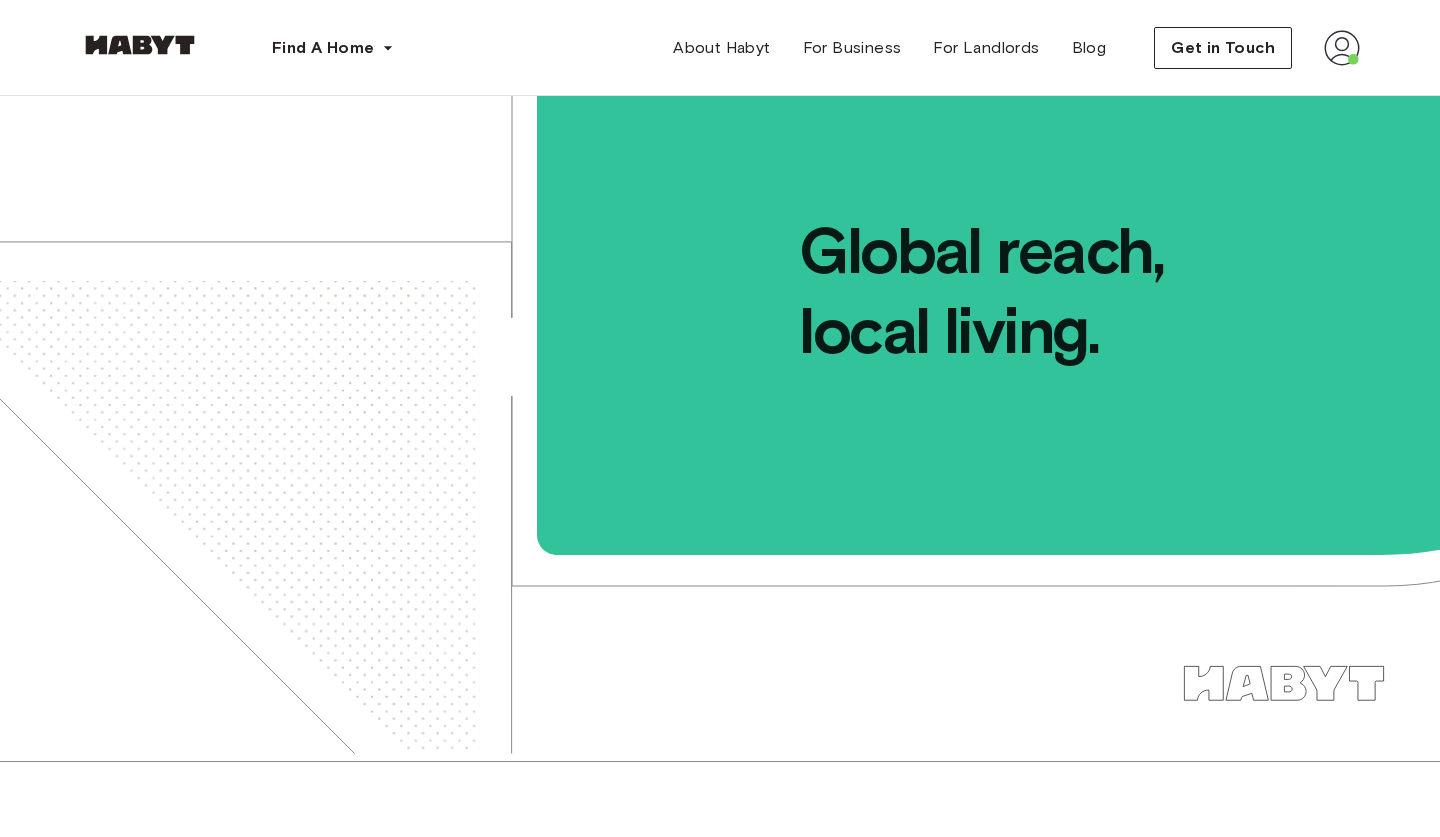 scroll, scrollTop: 0, scrollLeft: 0, axis: both 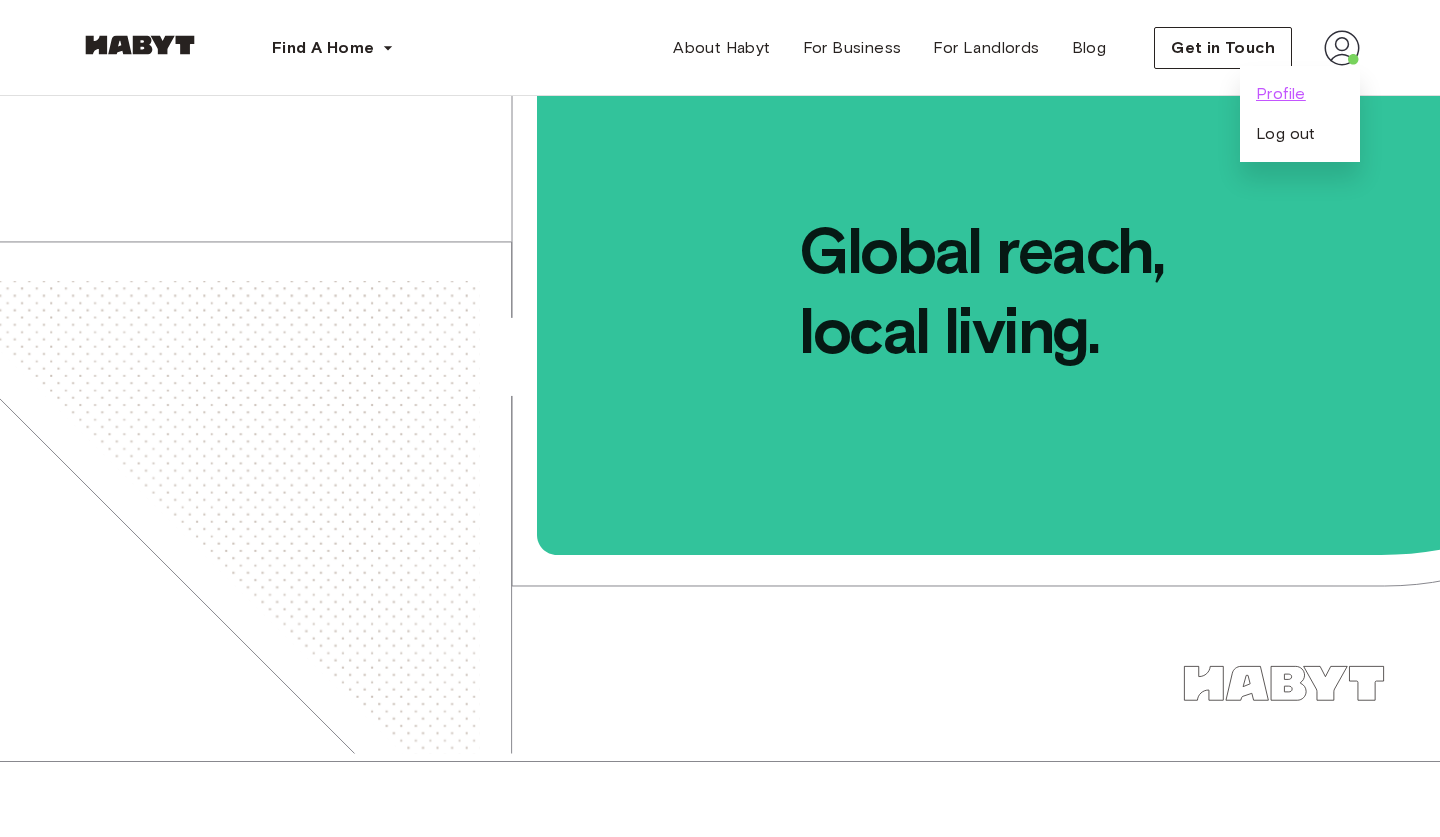 click on "Profile" at bounding box center (1281, 94) 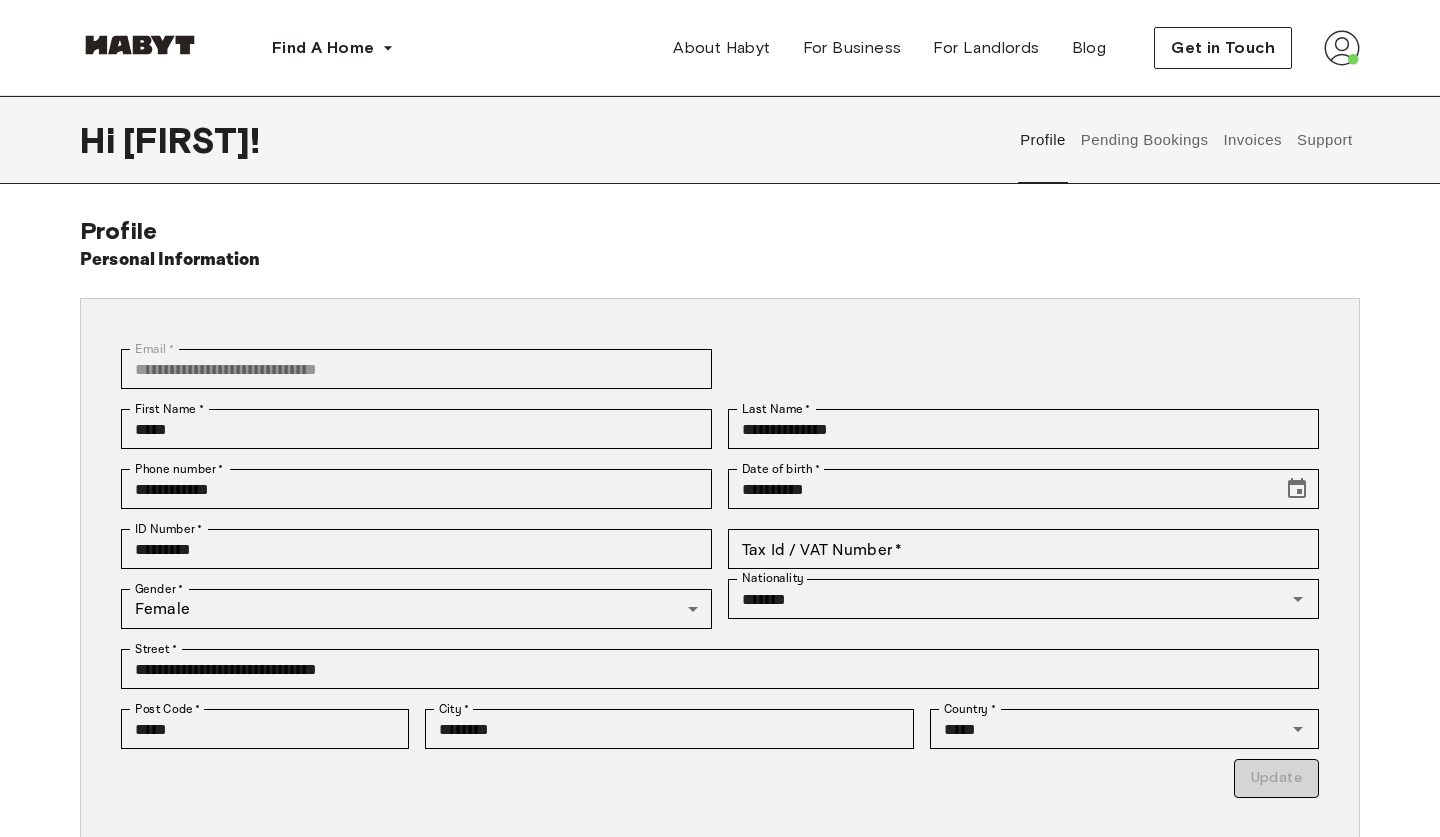 scroll, scrollTop: 0, scrollLeft: 0, axis: both 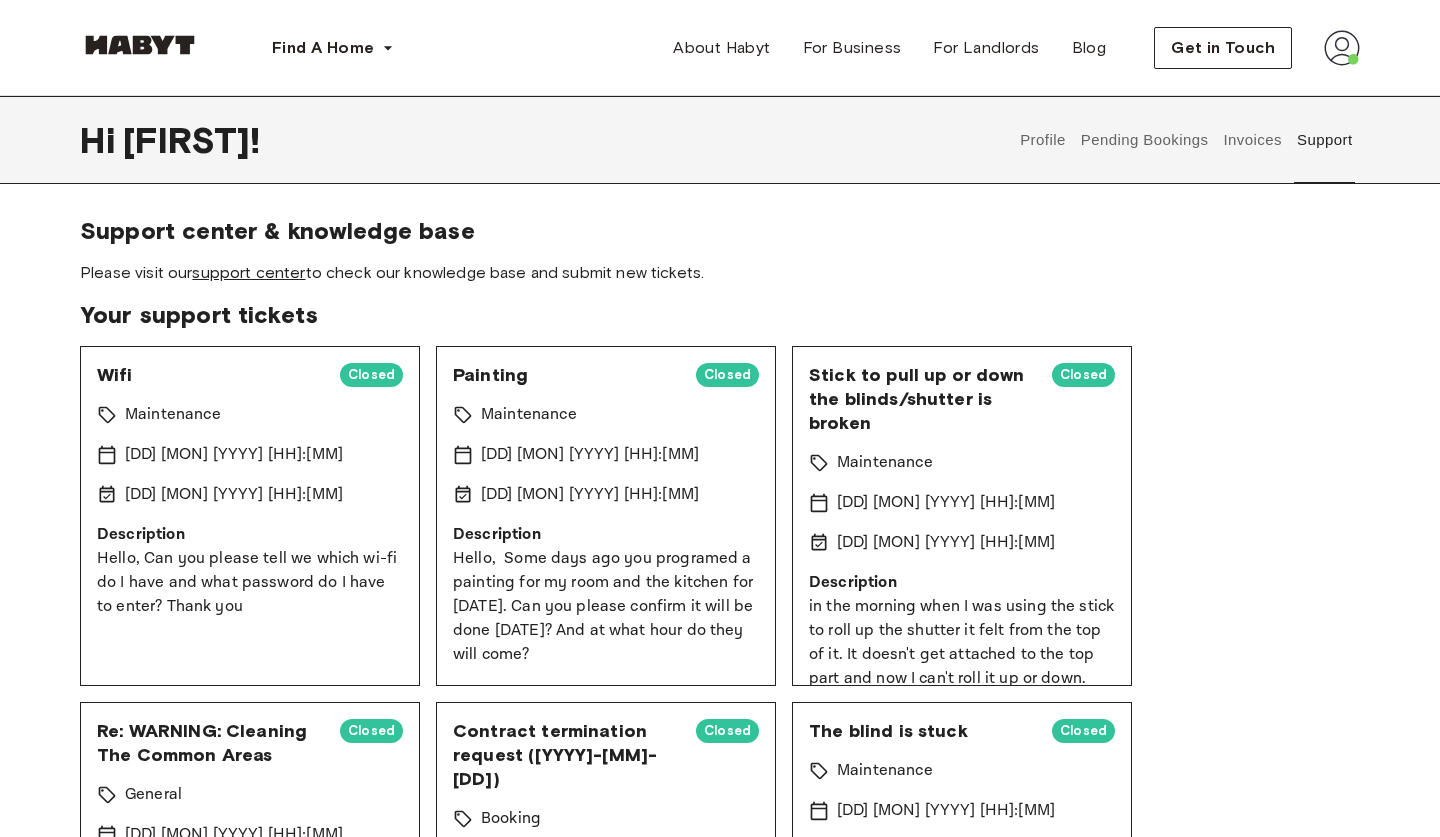 click on "support center" at bounding box center (248, 272) 